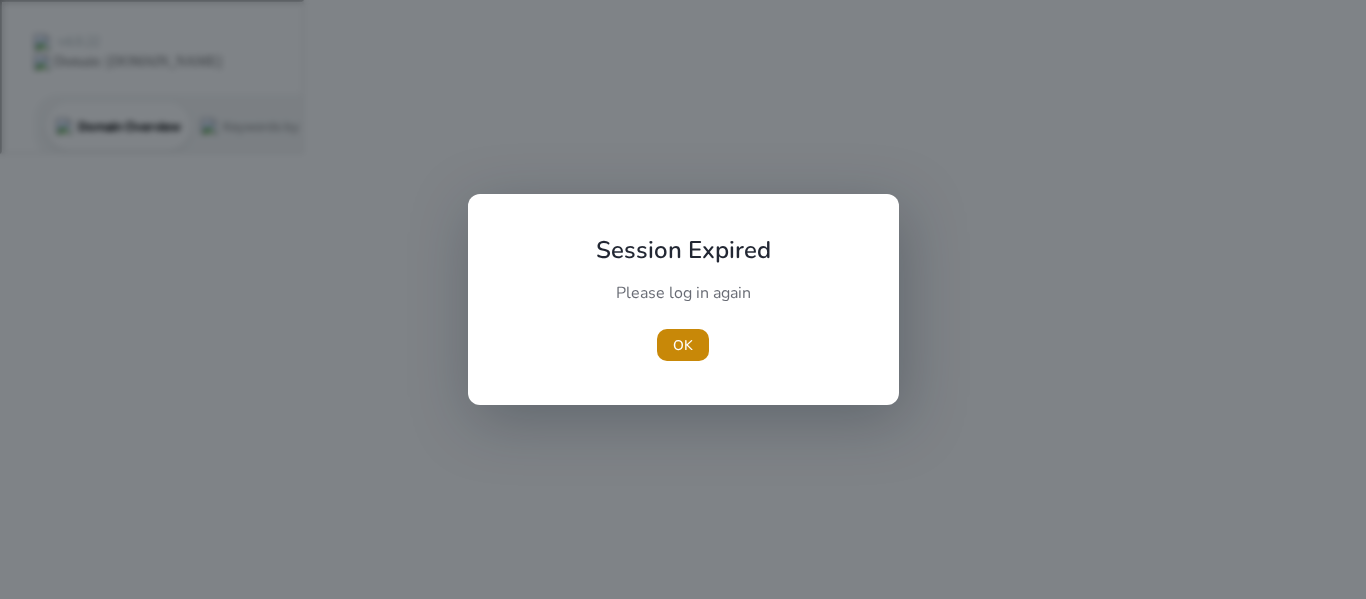 scroll, scrollTop: 0, scrollLeft: 0, axis: both 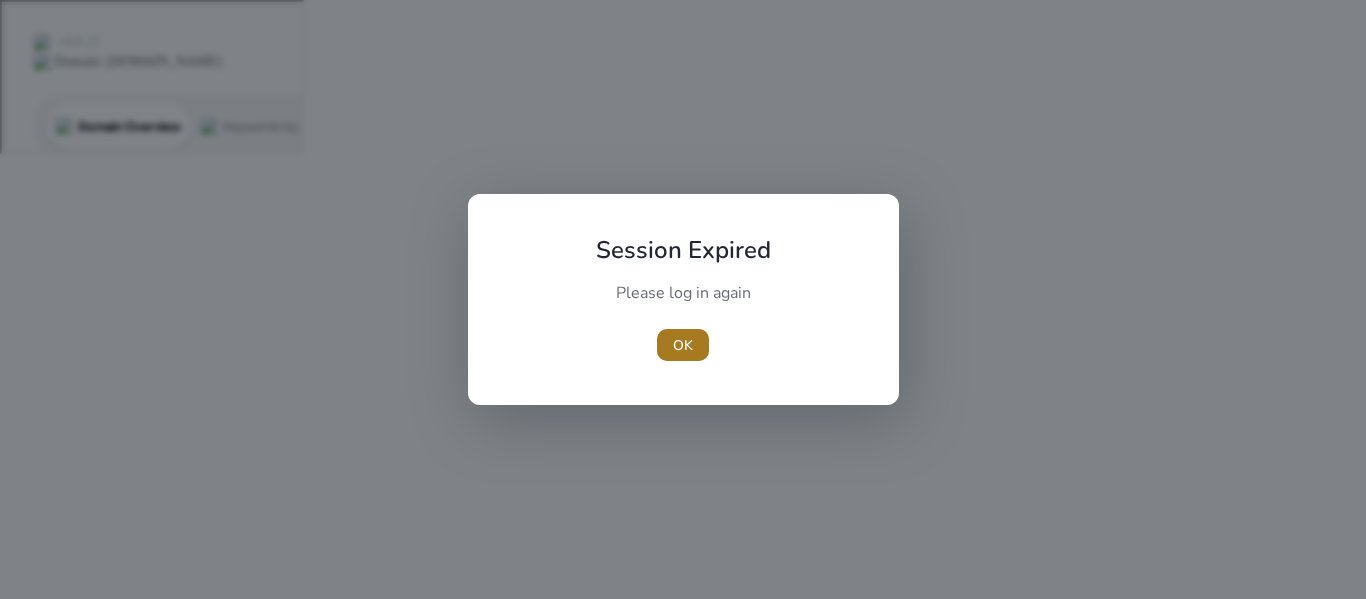 click on "OK" at bounding box center [683, 345] 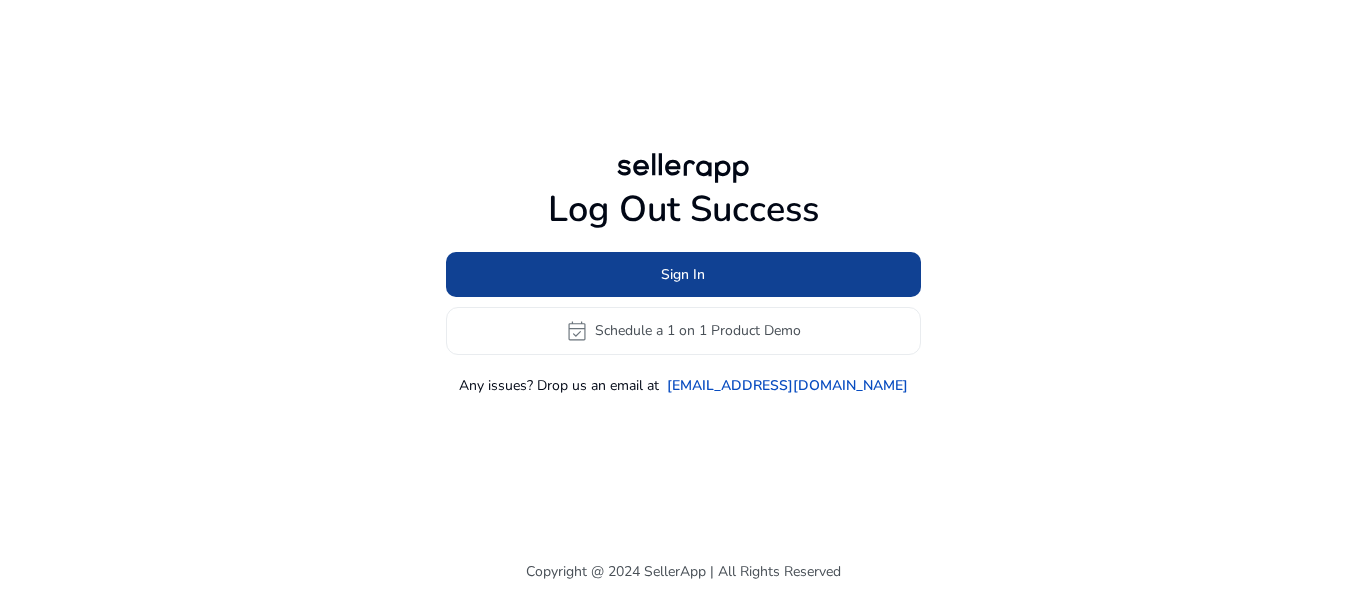 click 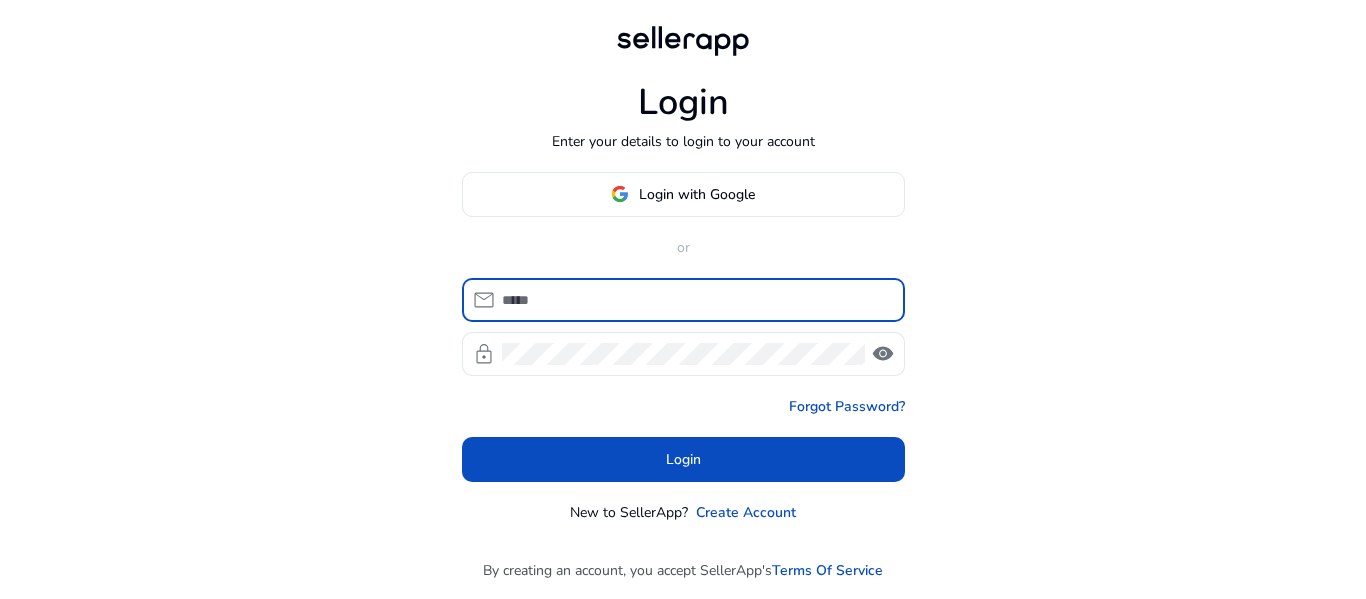 type on "**********" 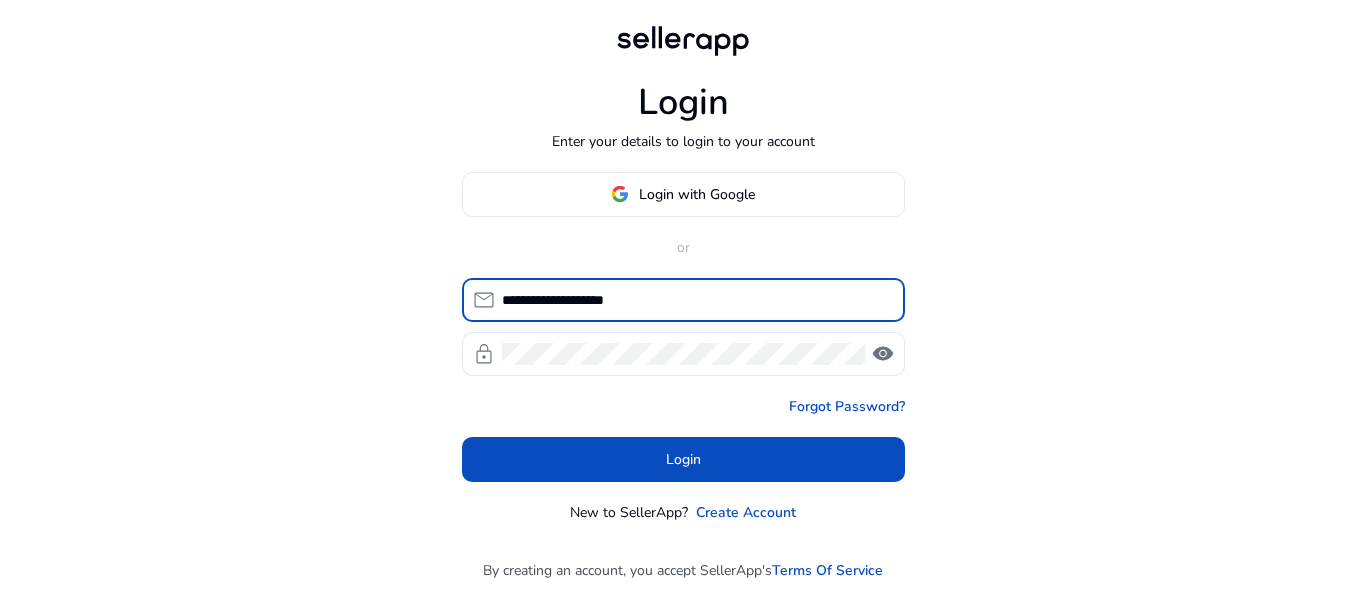 click on "**********" at bounding box center [695, 300] 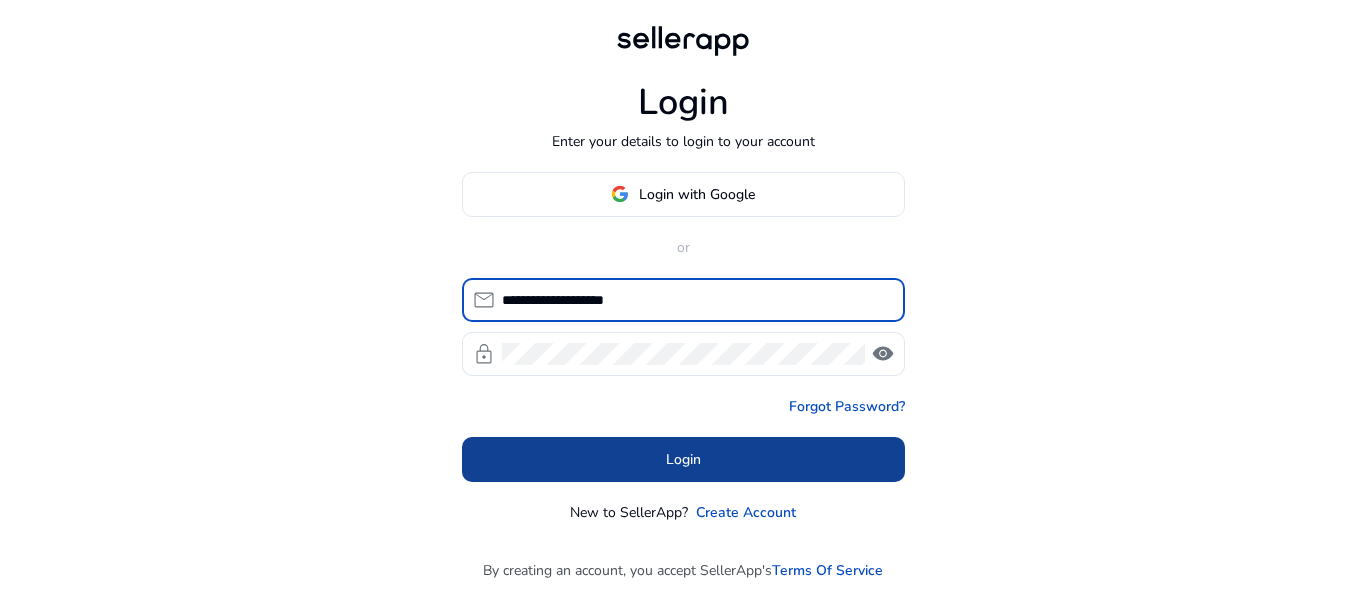 click at bounding box center (683, 459) 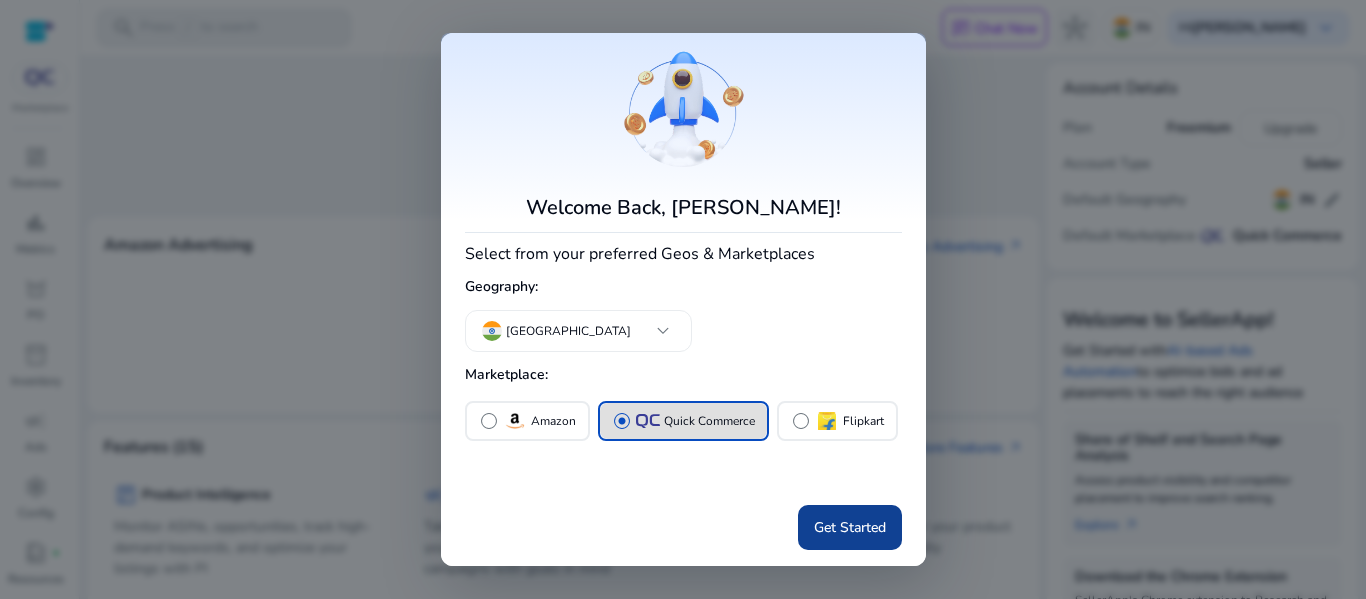 click on "Get Started" at bounding box center [850, 527] 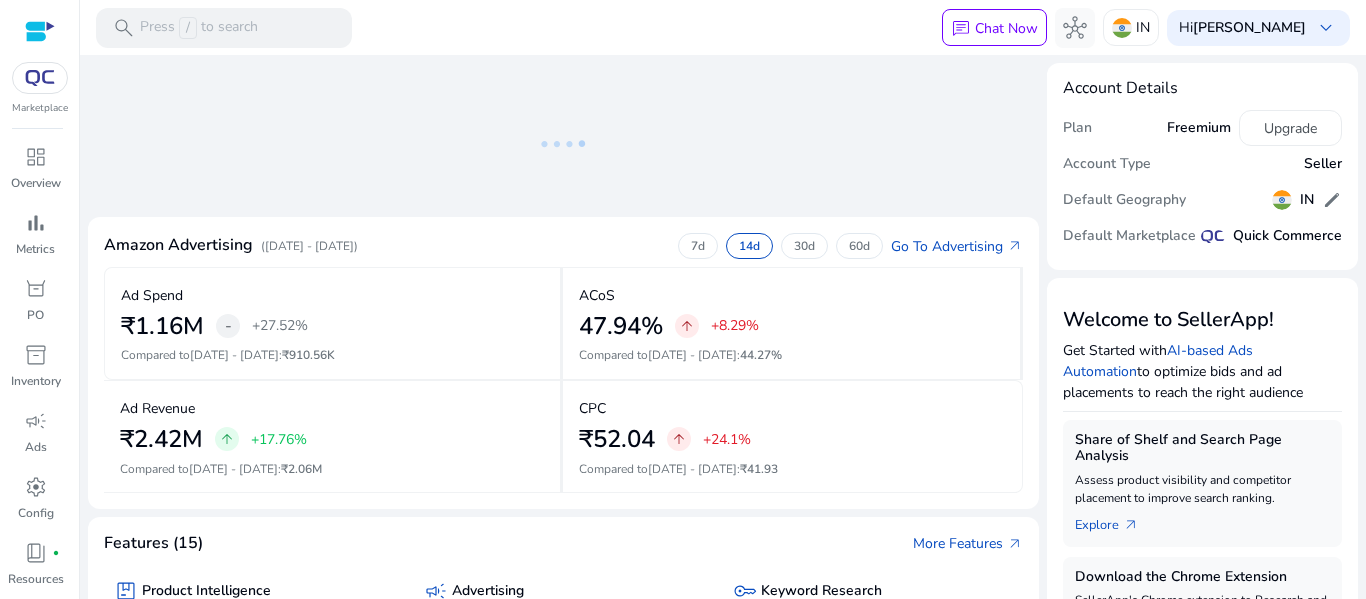 click at bounding box center (40, 31) 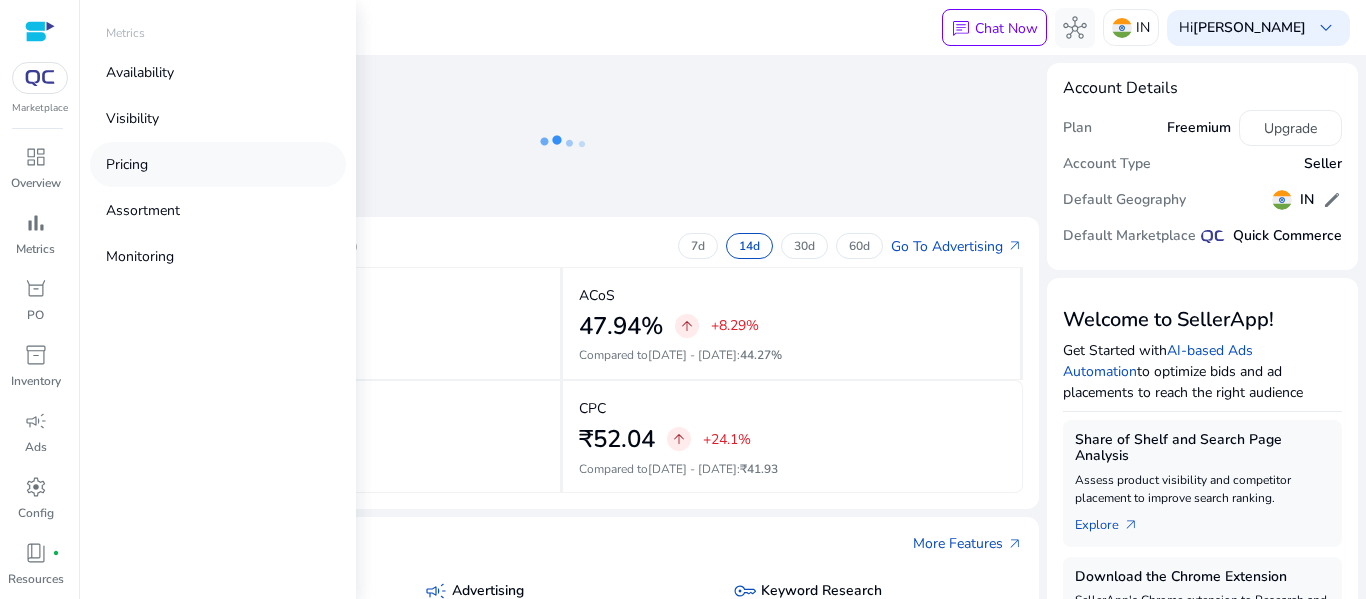 click on "Pricing" at bounding box center (127, 164) 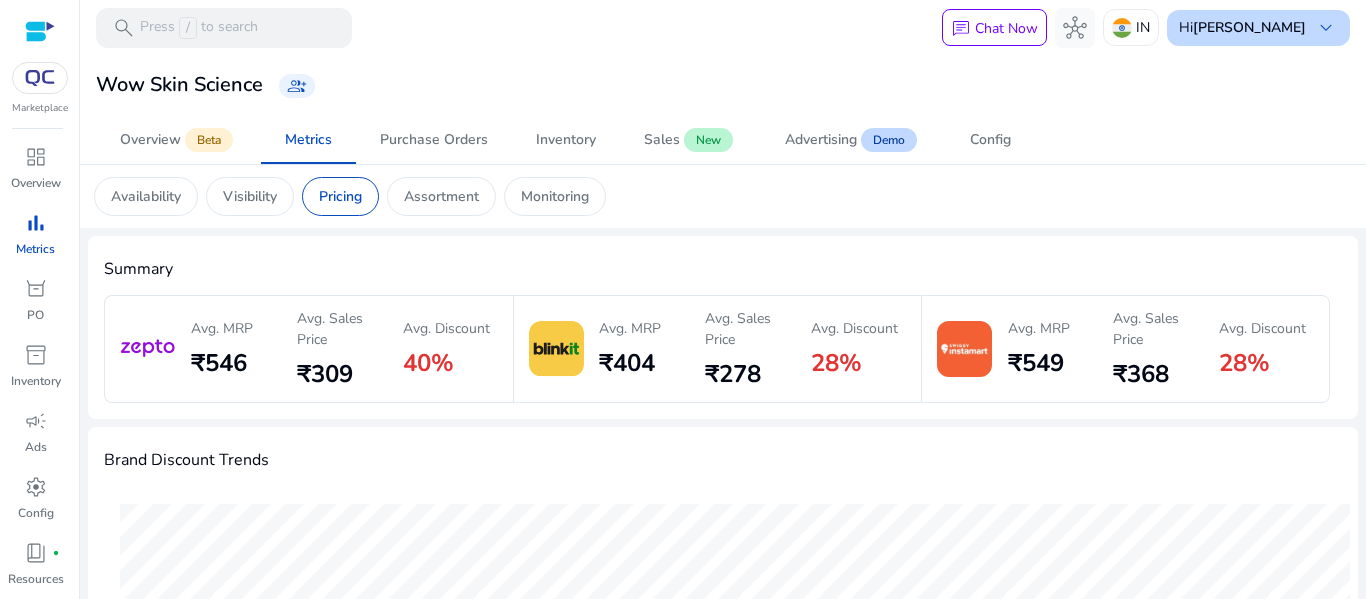 click on "Hi  [PERSON_NAME]  keyboard_arrow_down" at bounding box center (1258, 28) 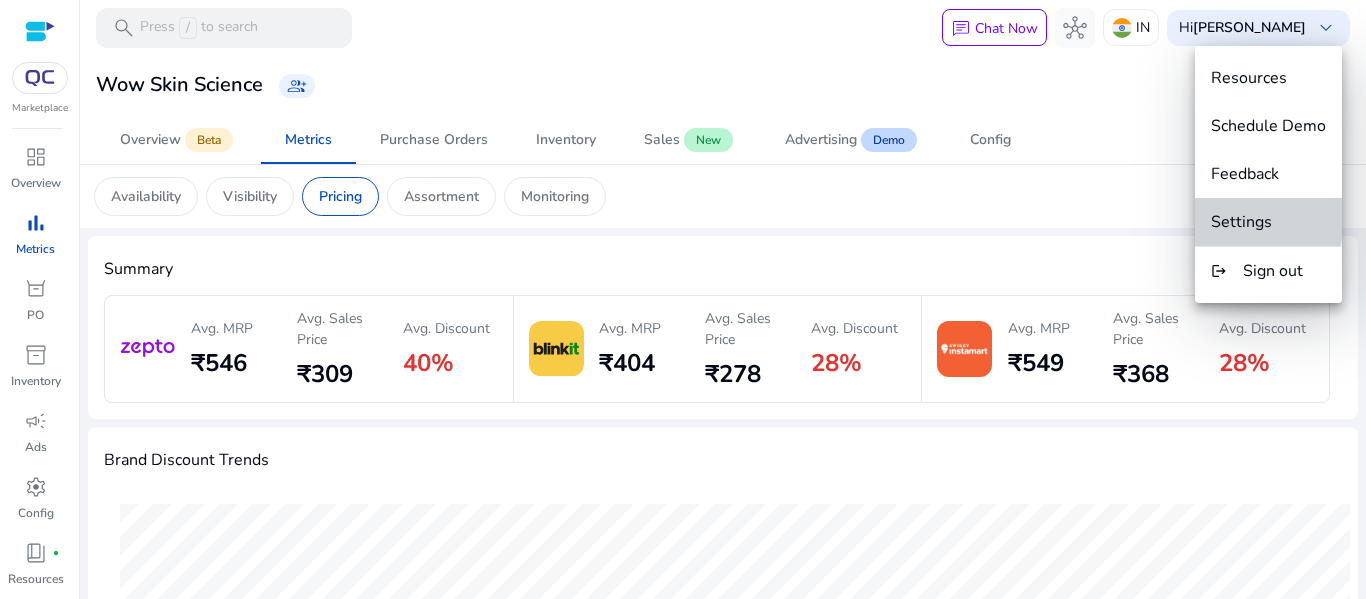 click on "Settings" at bounding box center (1268, 222) 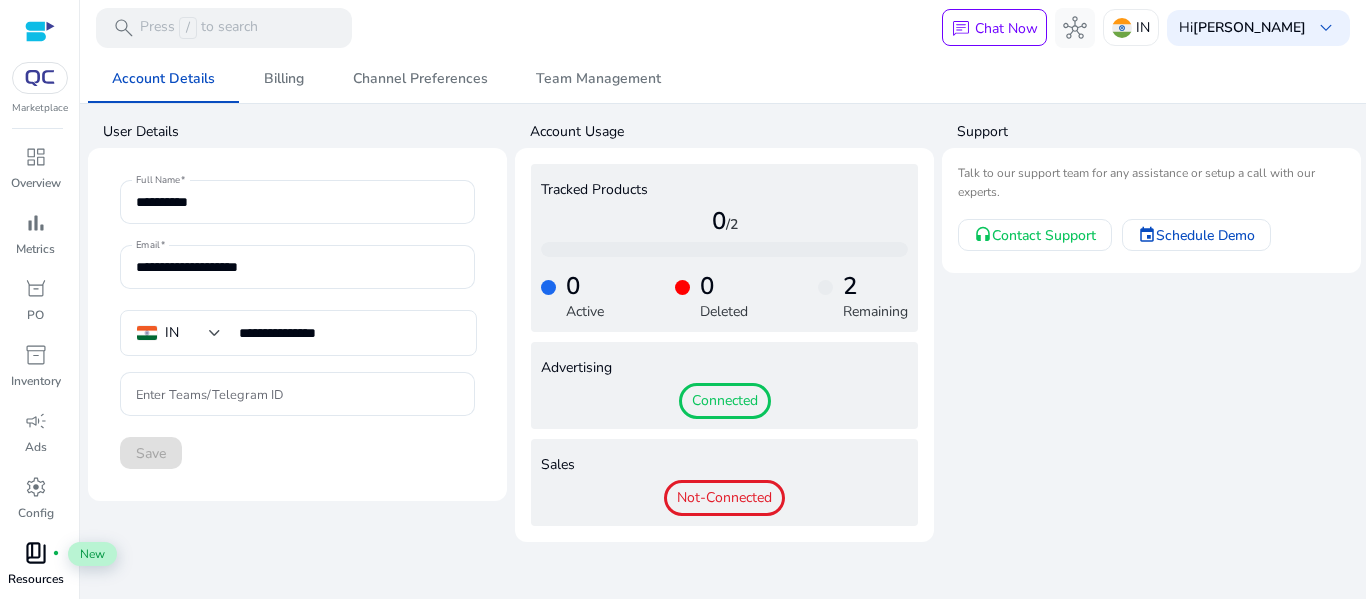 click on "book_4" at bounding box center [36, 553] 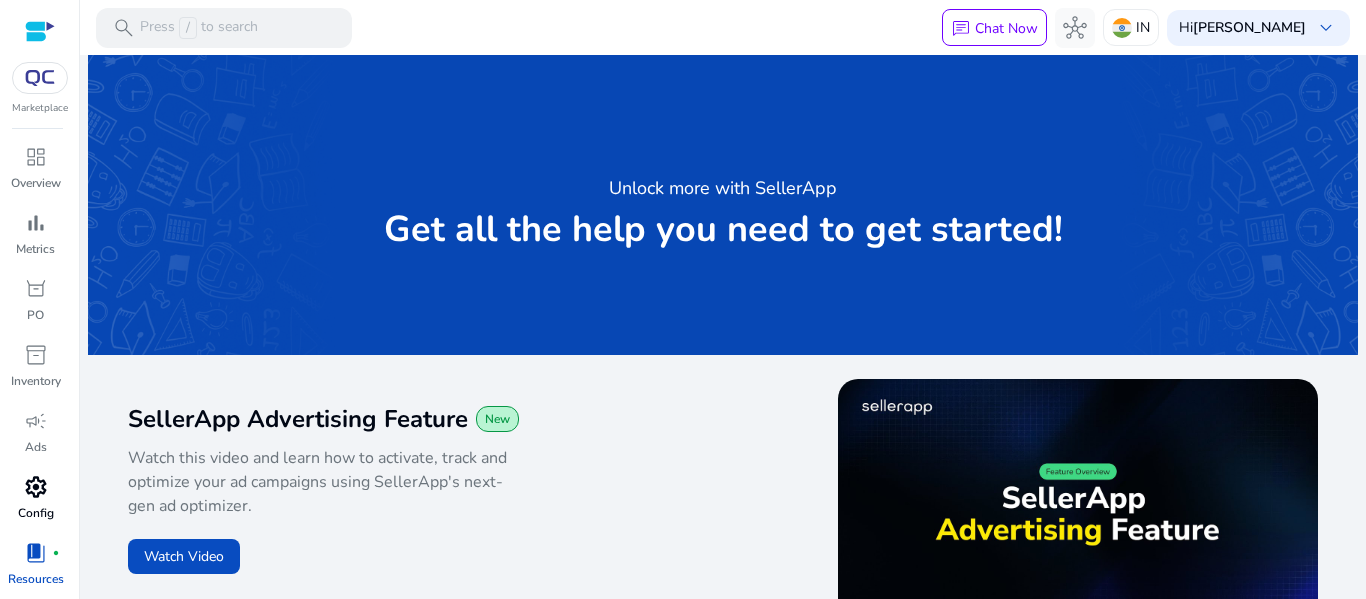 click on "Config" at bounding box center (36, 513) 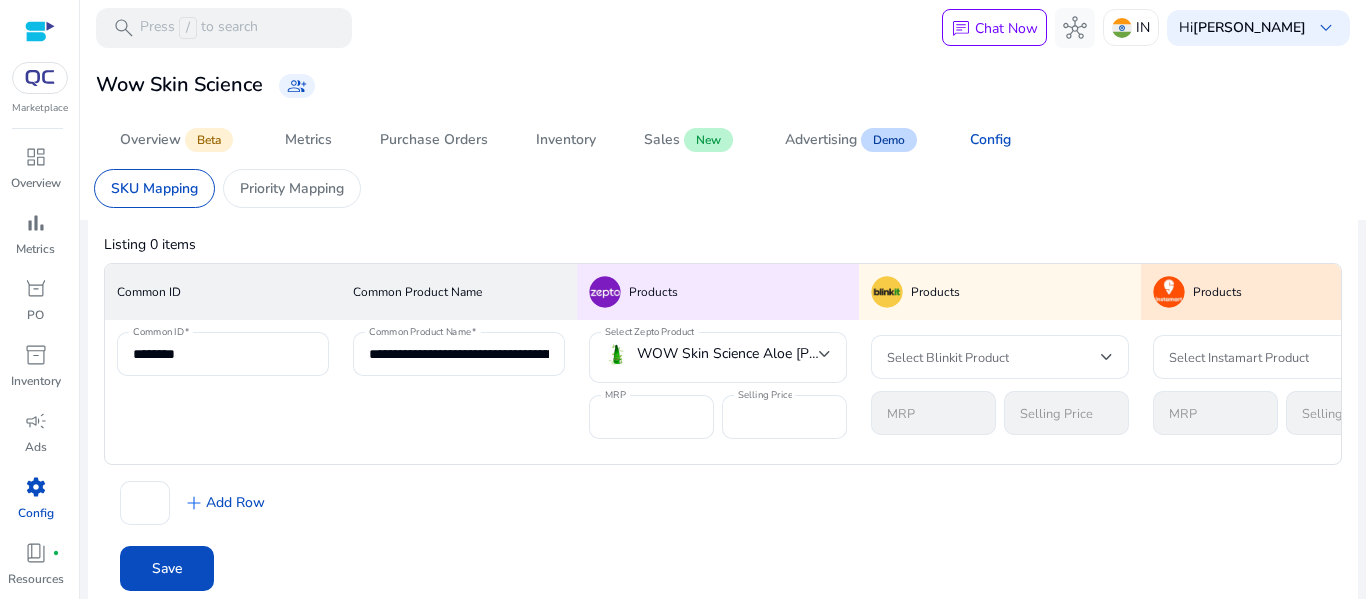 scroll, scrollTop: 90, scrollLeft: 0, axis: vertical 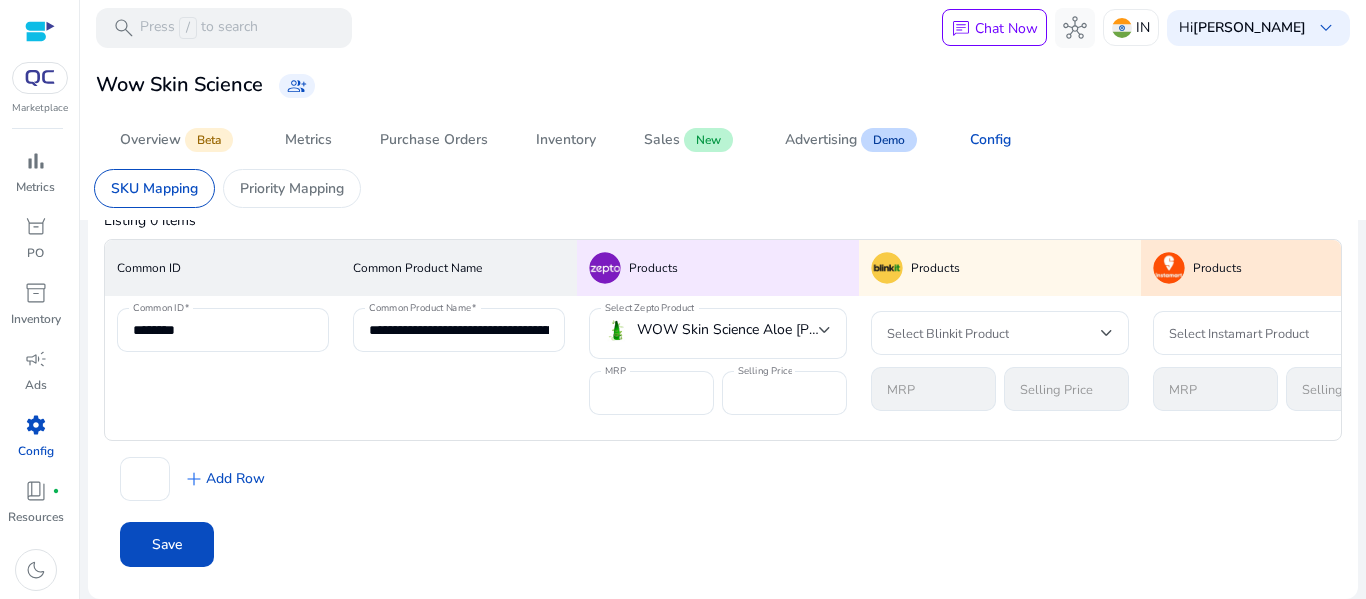 click at bounding box center (40, 31) 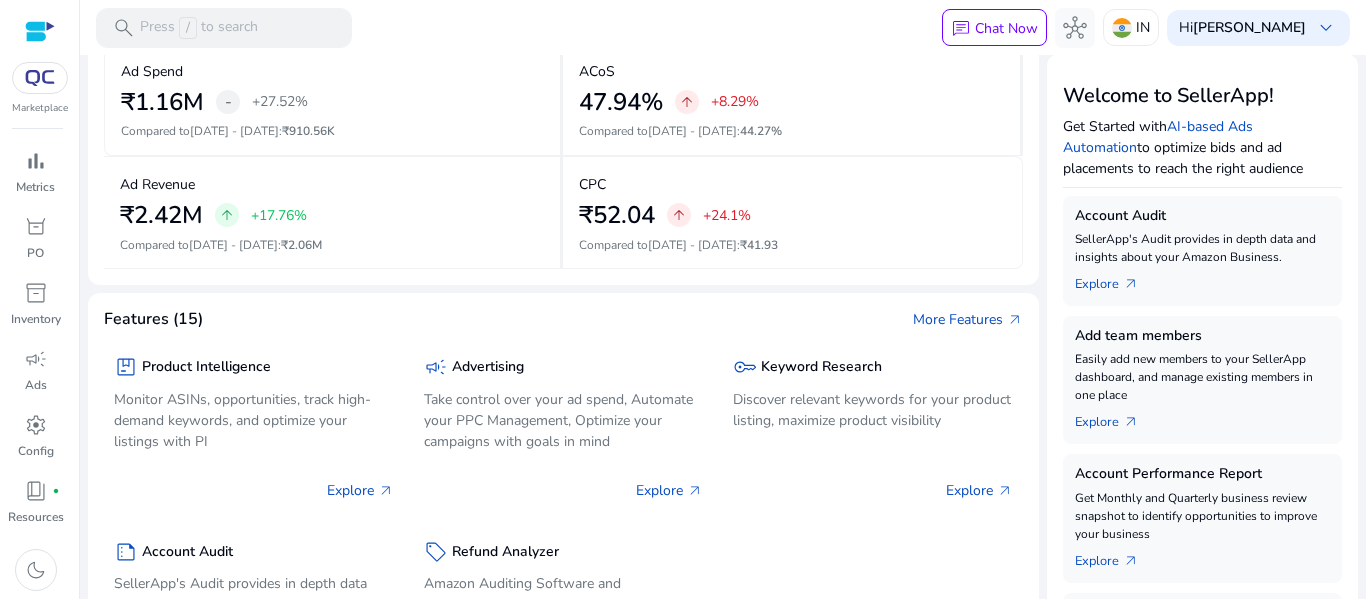 scroll, scrollTop: 218, scrollLeft: 0, axis: vertical 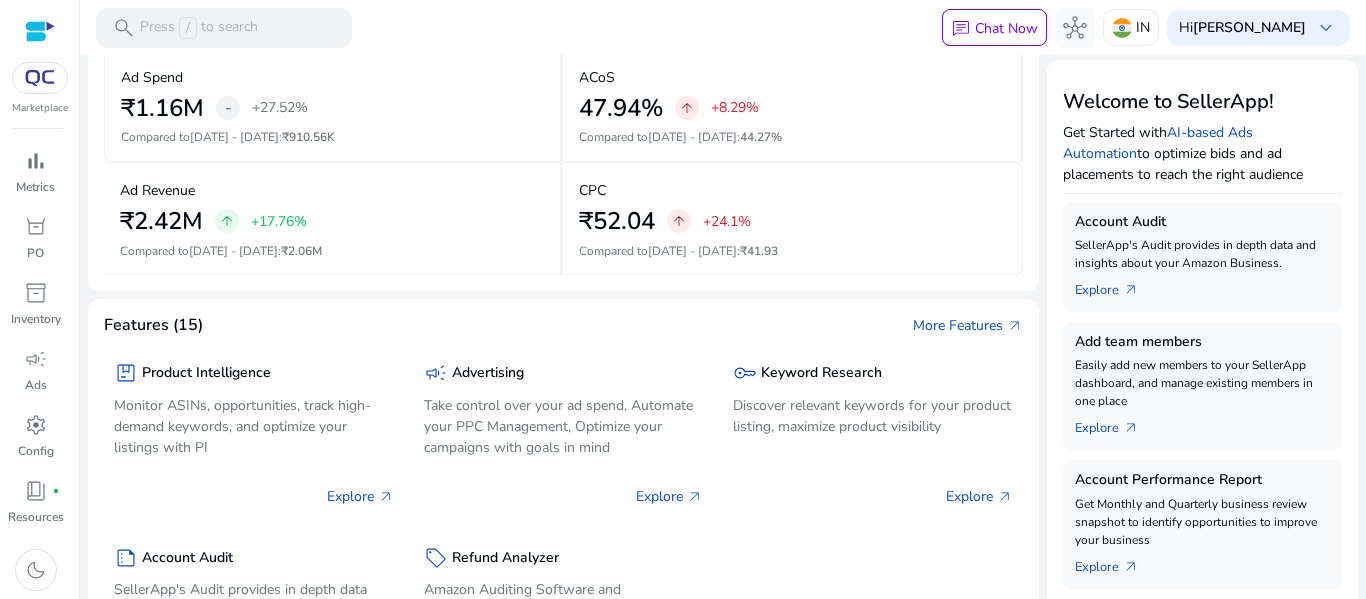 click at bounding box center [40, 31] 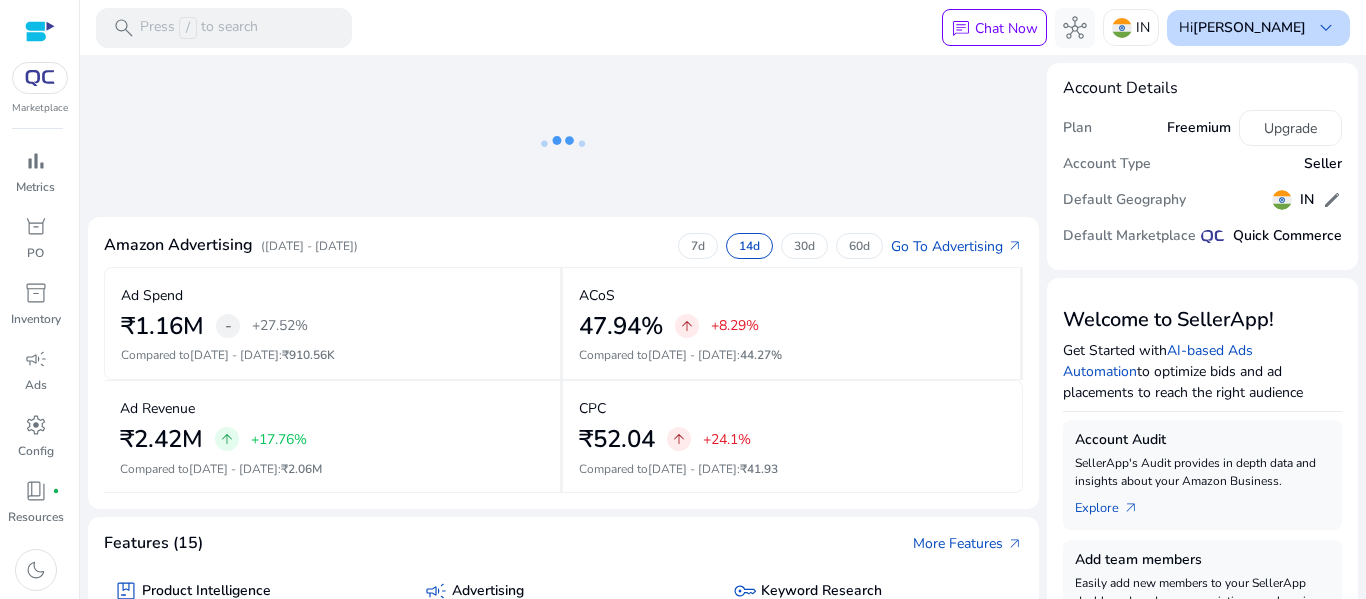 click on "[PERSON_NAME]" at bounding box center [1249, 27] 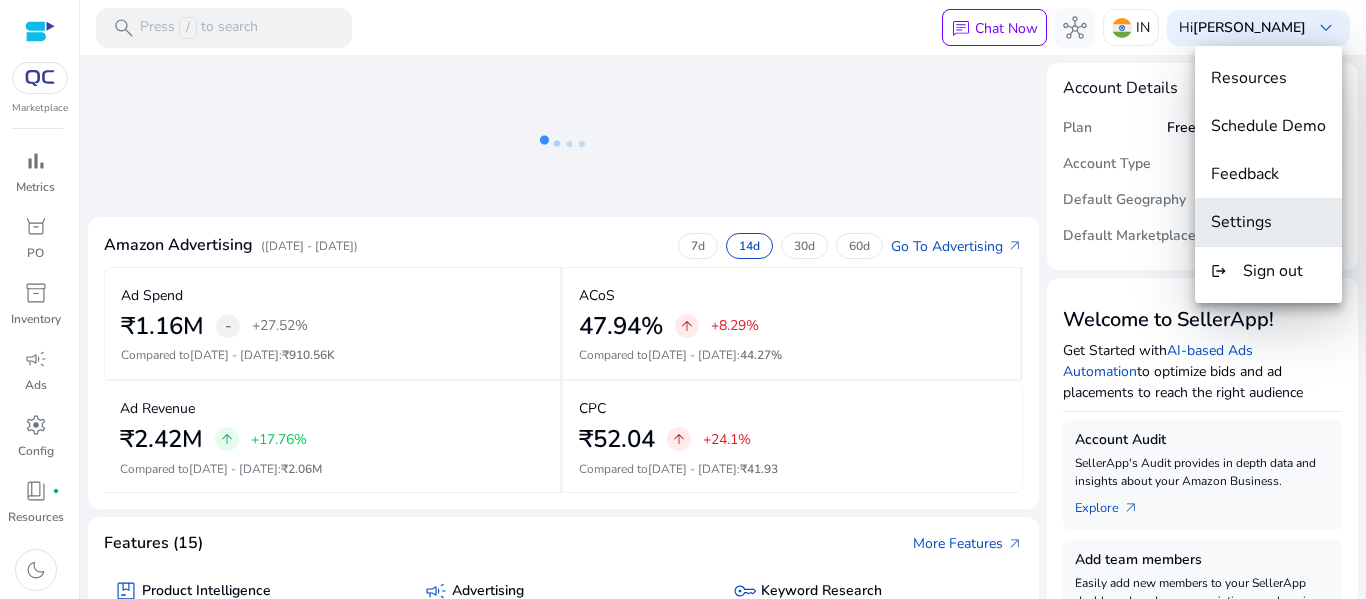 click on "Settings" at bounding box center (1268, 222) 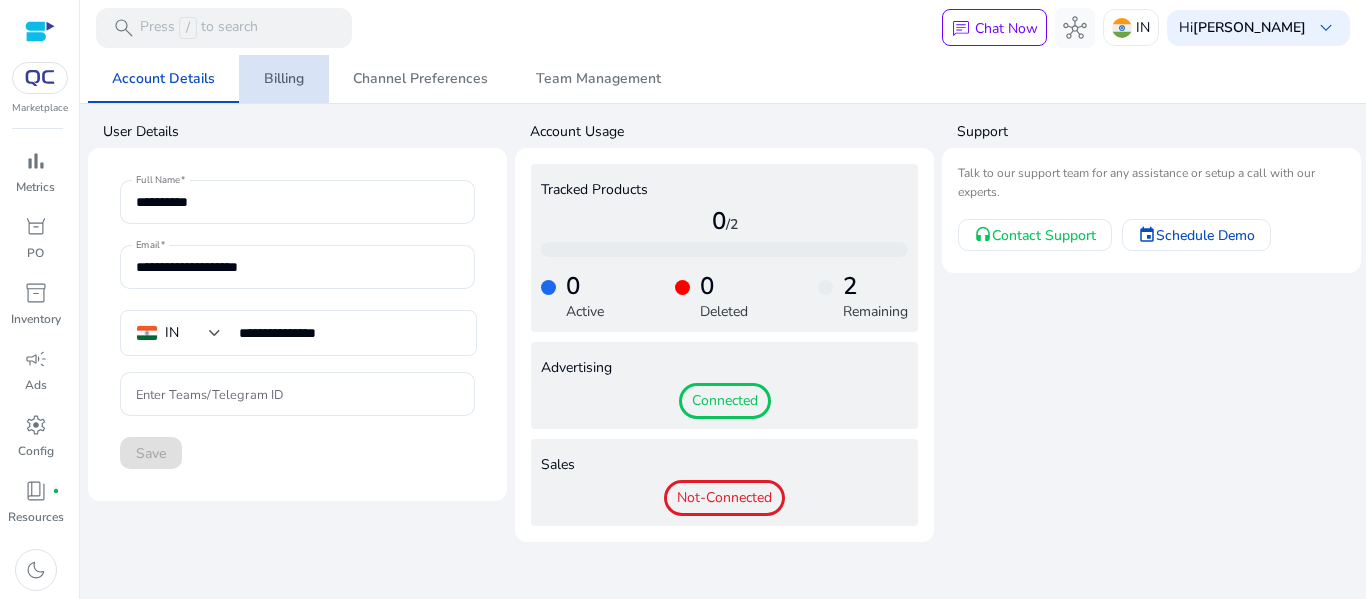 click on "Billing" at bounding box center [284, 79] 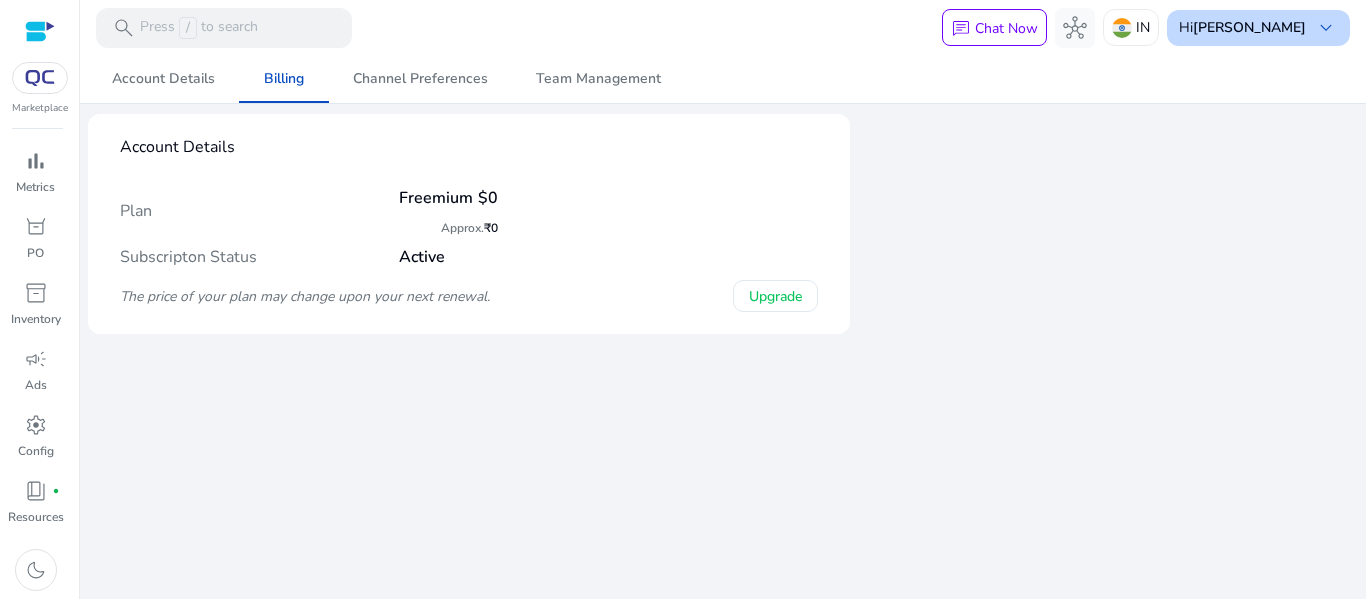 click on "[PERSON_NAME]" at bounding box center (1249, 27) 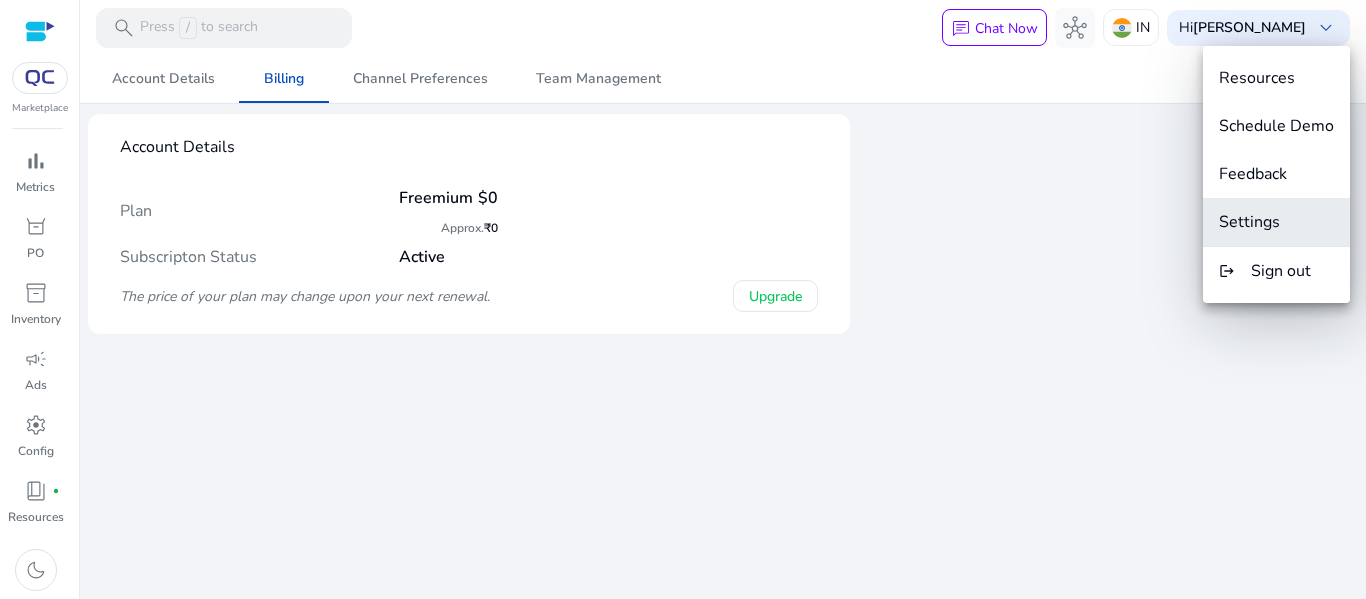 click on "Settings" at bounding box center (1276, 222) 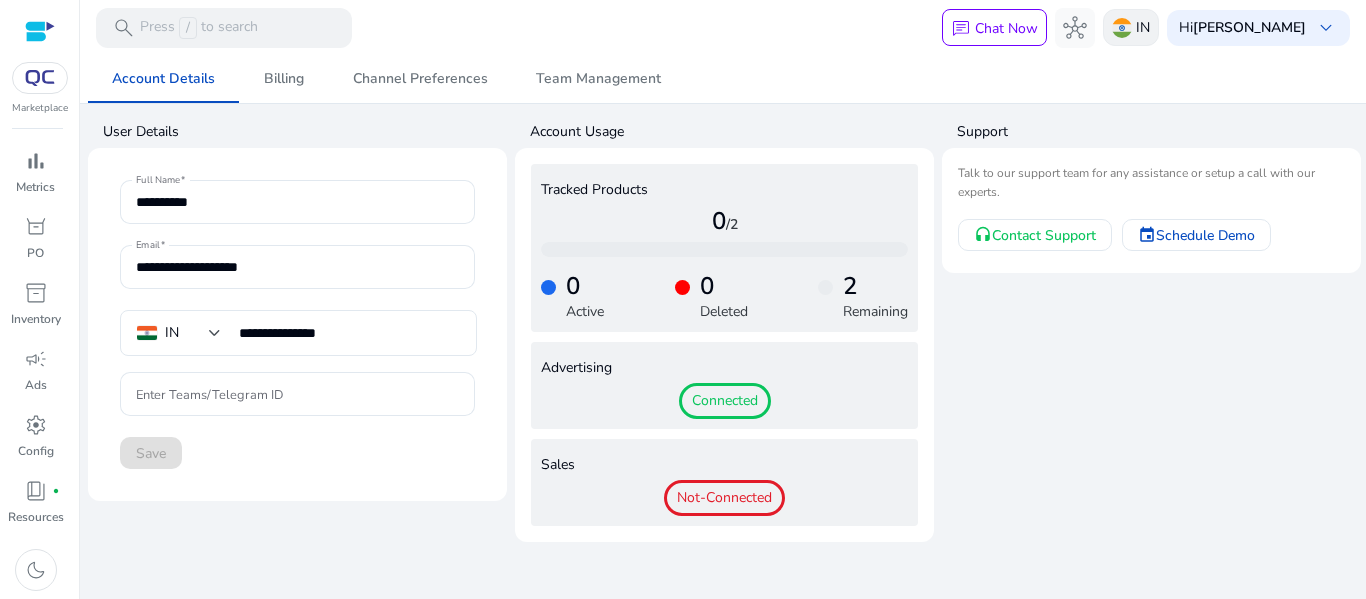 click at bounding box center [1122, 28] 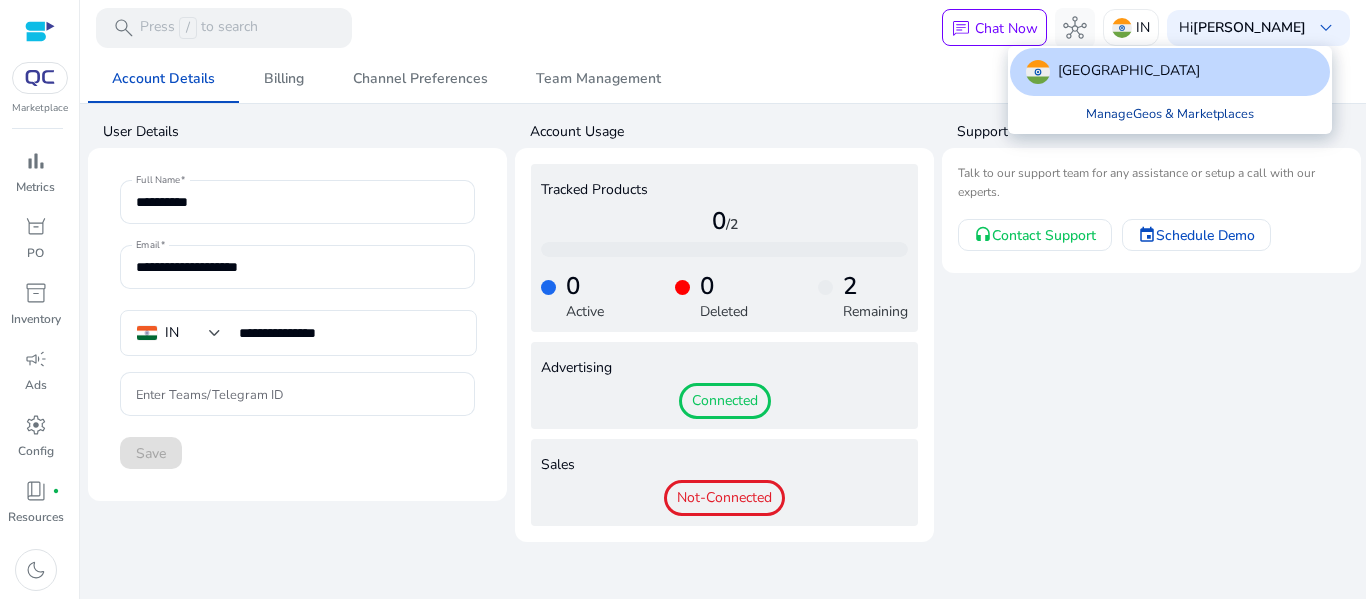click on "Manage   Geos & Marketplaces" at bounding box center [1170, 114] 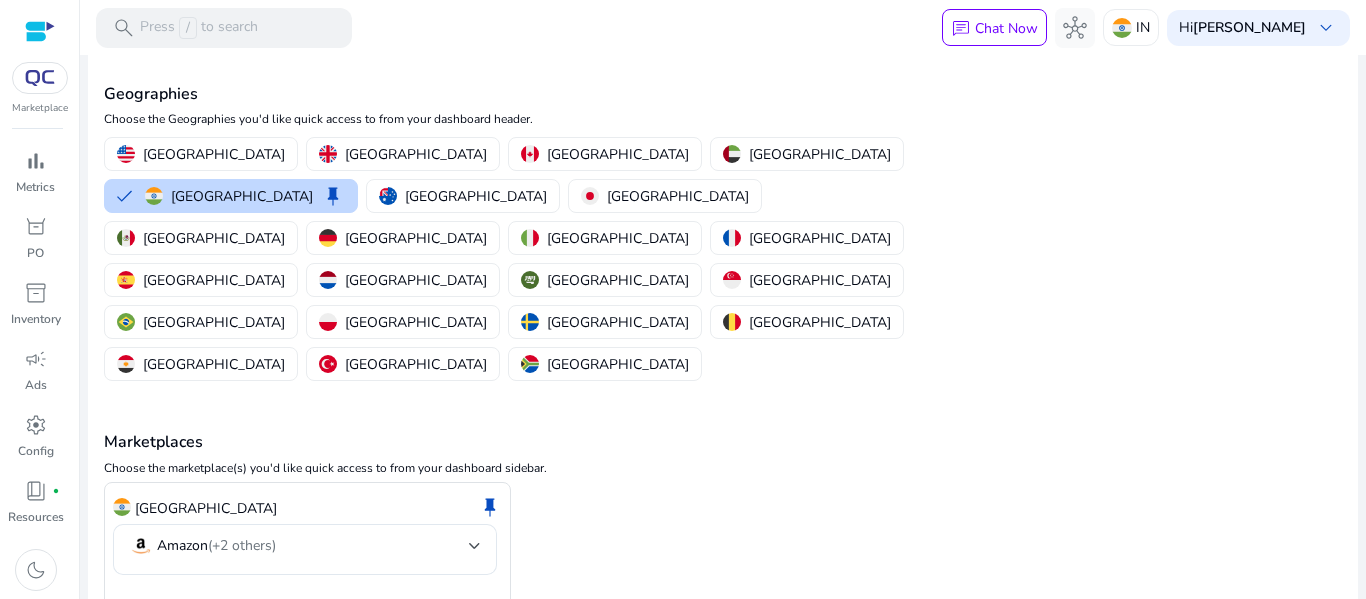scroll, scrollTop: 104, scrollLeft: 0, axis: vertical 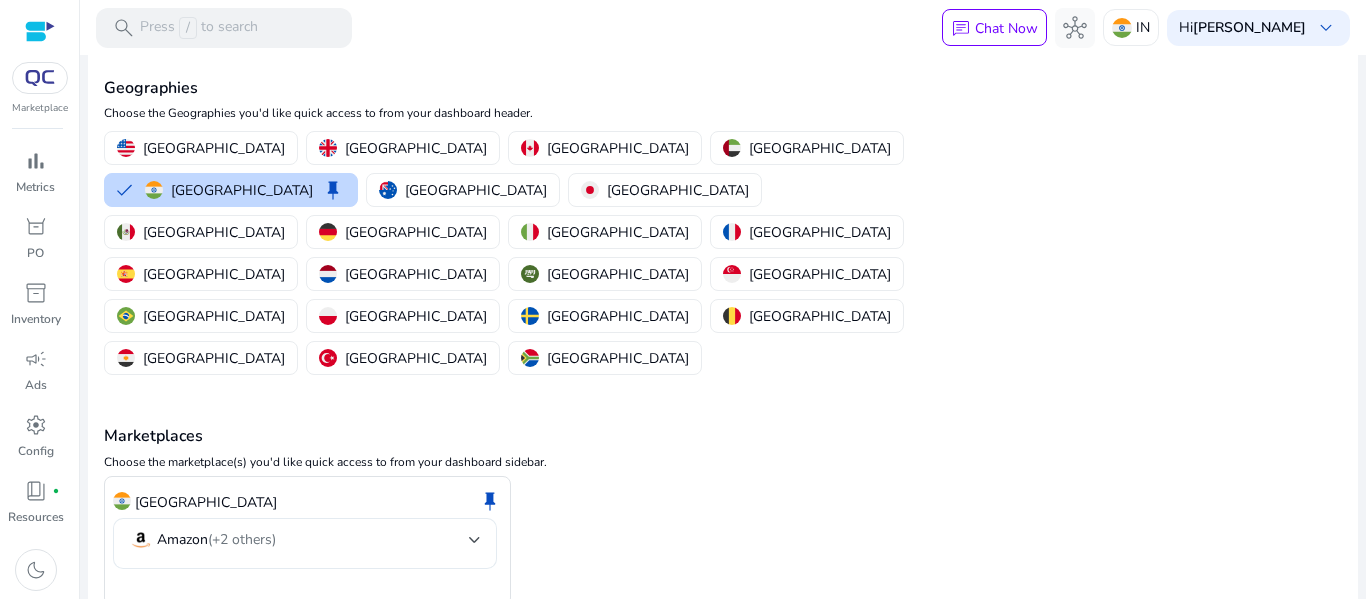 click on "Amazon   (+2 others)" 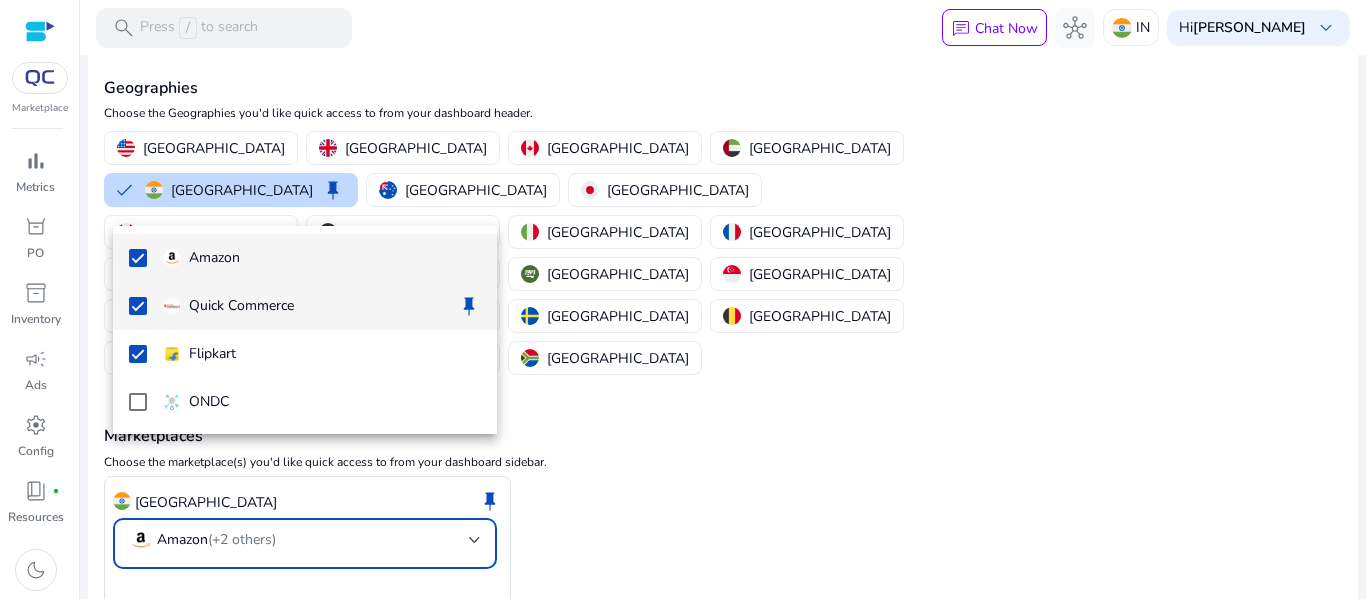 click at bounding box center (138, 306) 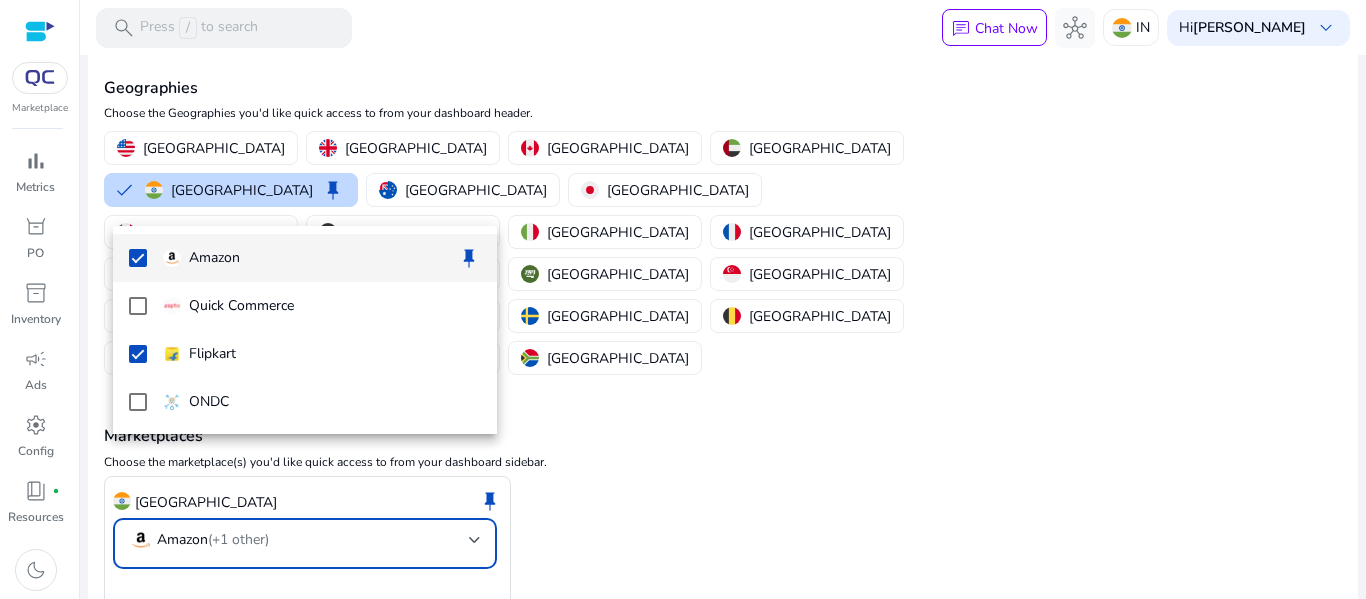 click at bounding box center (138, 258) 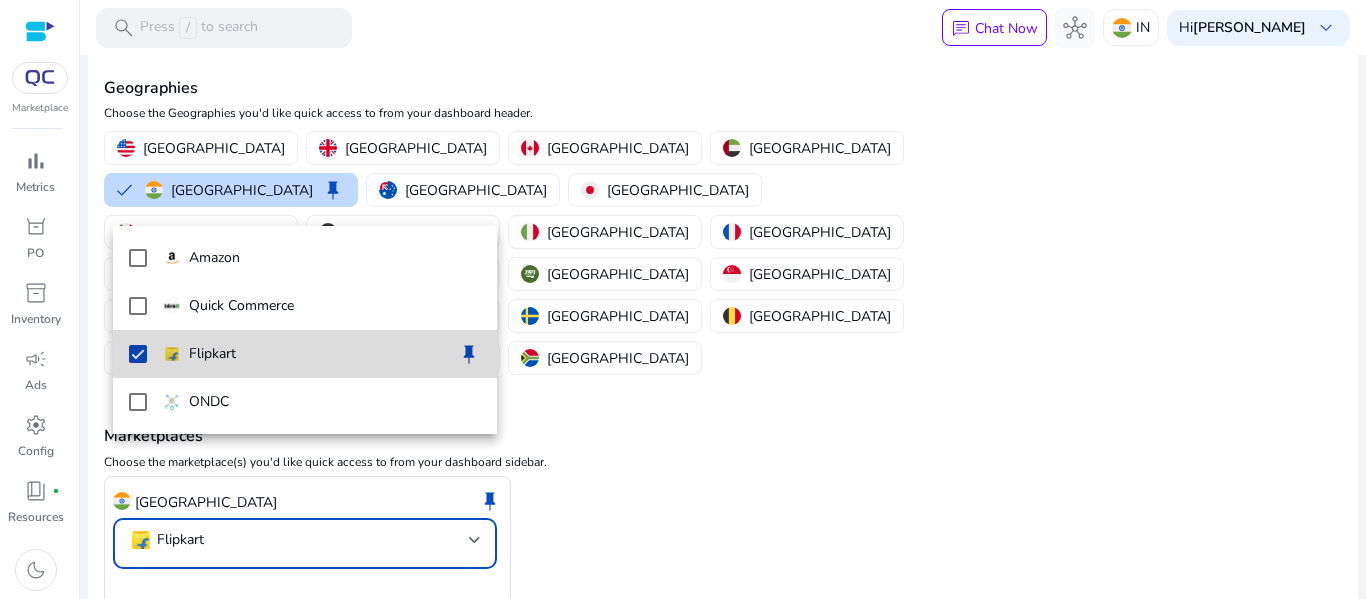click at bounding box center (138, 354) 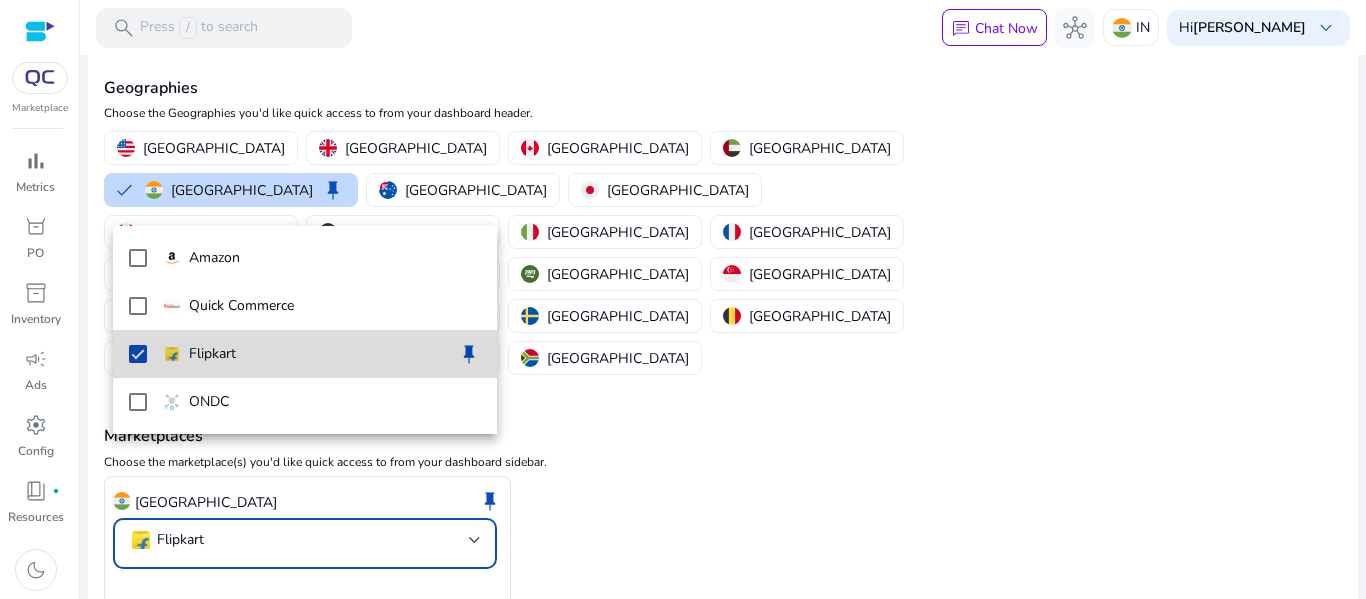 scroll, scrollTop: 97, scrollLeft: 0, axis: vertical 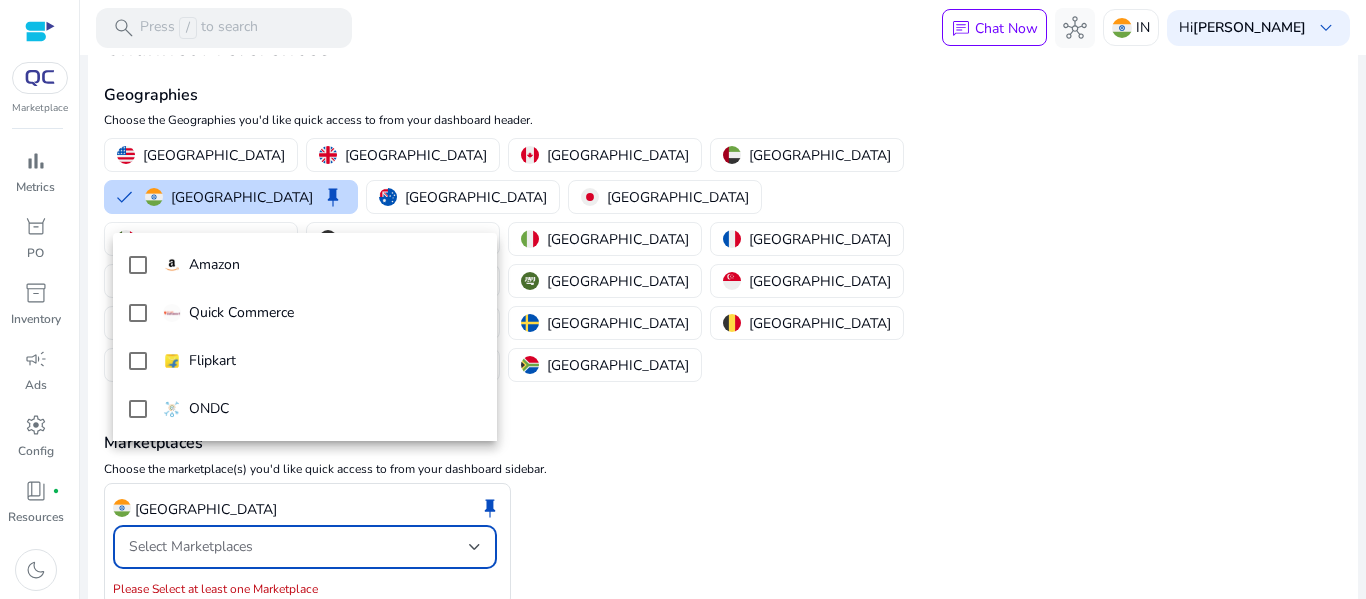 click at bounding box center (683, 299) 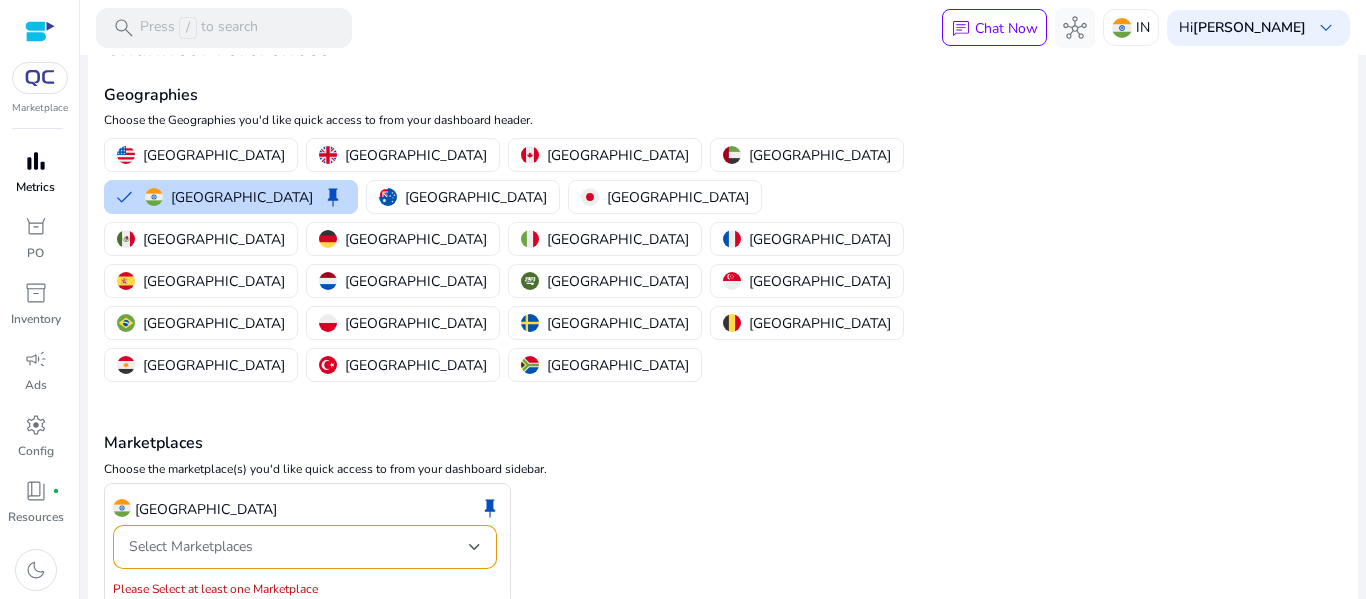 click on "bar_chart" at bounding box center (36, 161) 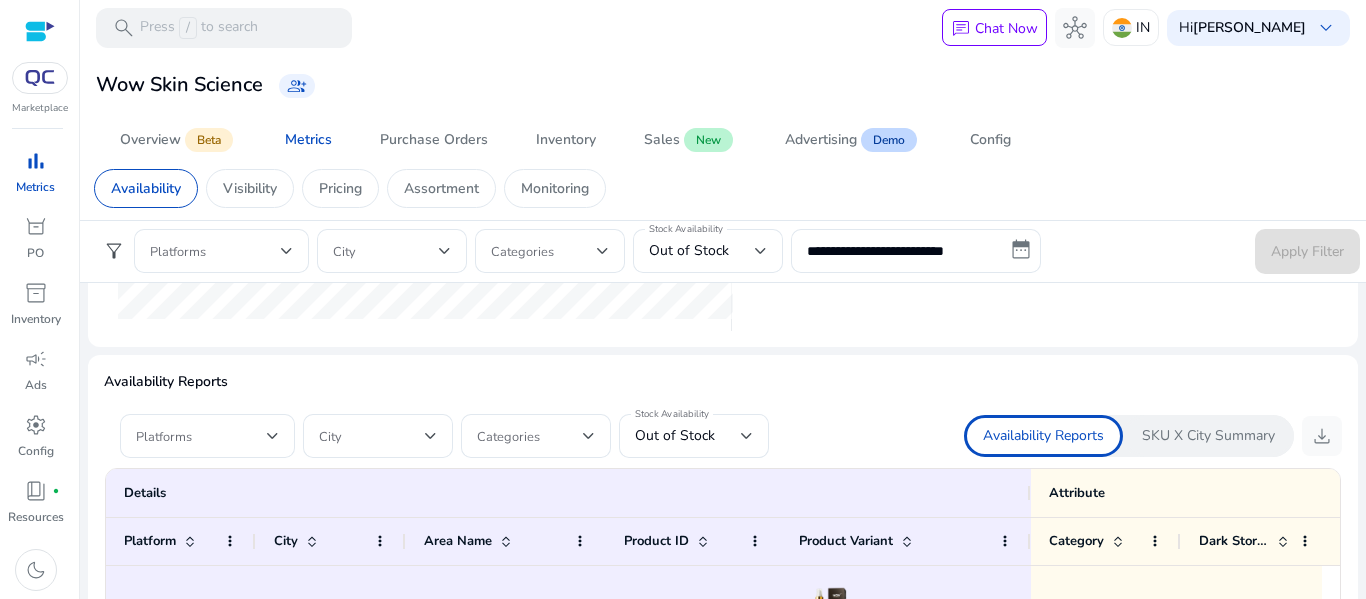 scroll, scrollTop: 1400, scrollLeft: 0, axis: vertical 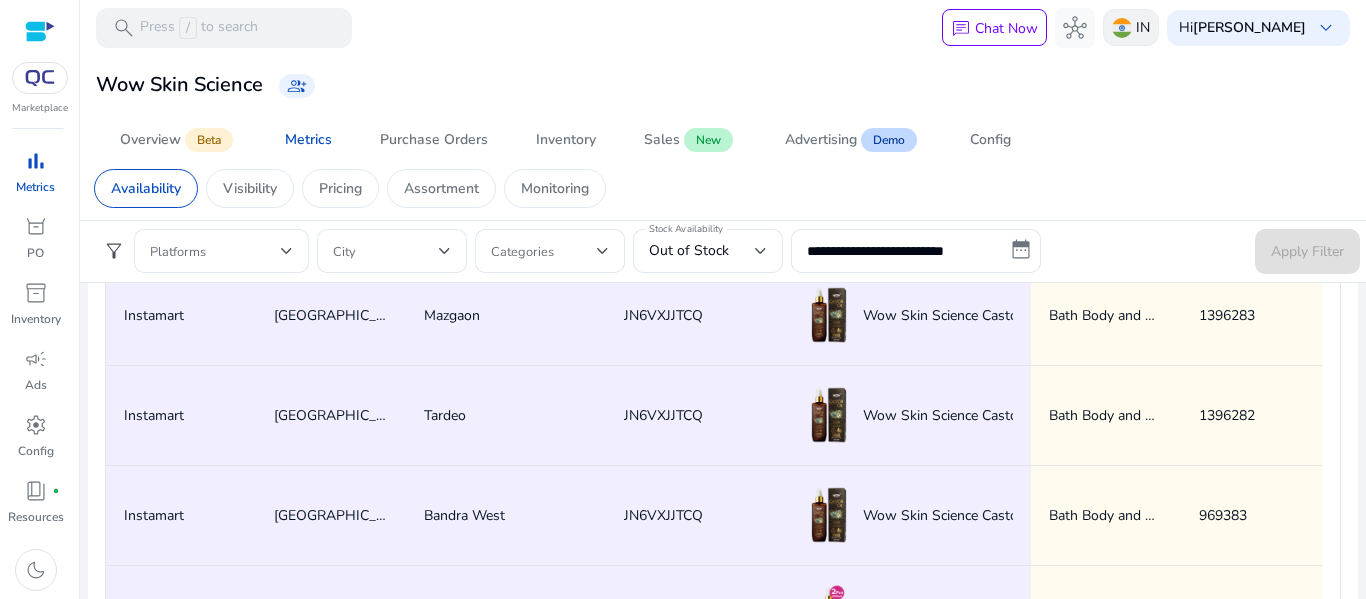 click on "IN" at bounding box center [1143, 27] 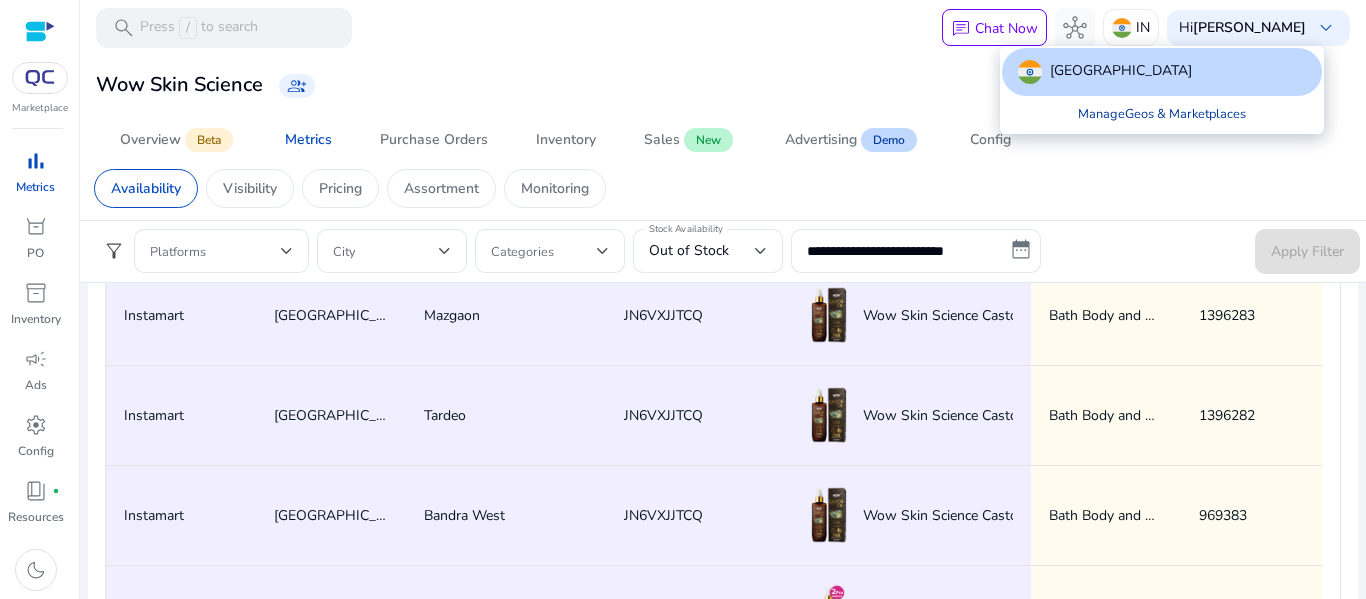 click on "Manage   Geos & Marketplaces" at bounding box center (1162, 114) 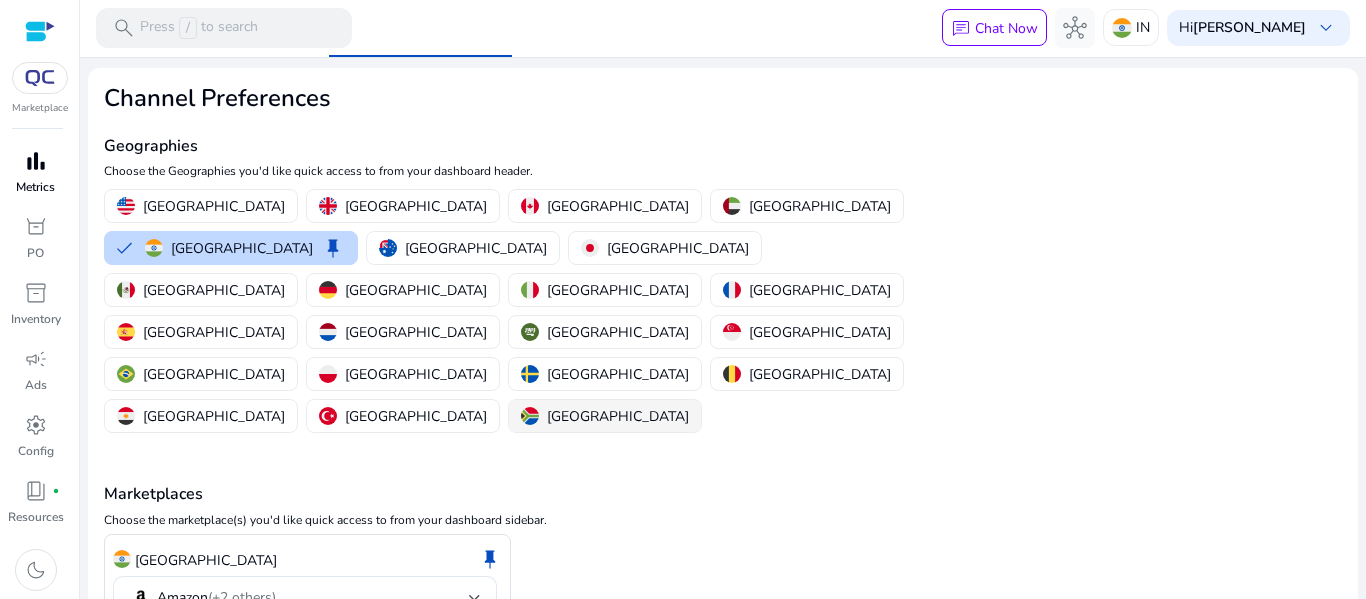 scroll, scrollTop: 104, scrollLeft: 0, axis: vertical 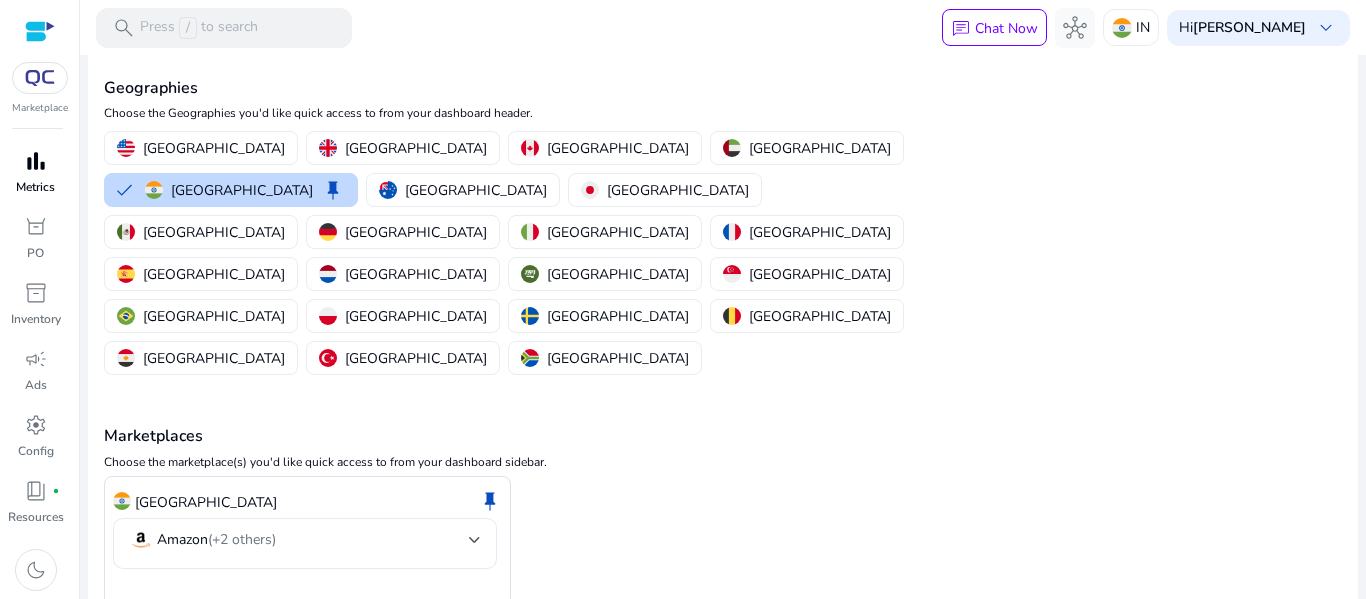click on "(+2 others)" at bounding box center [242, 539] 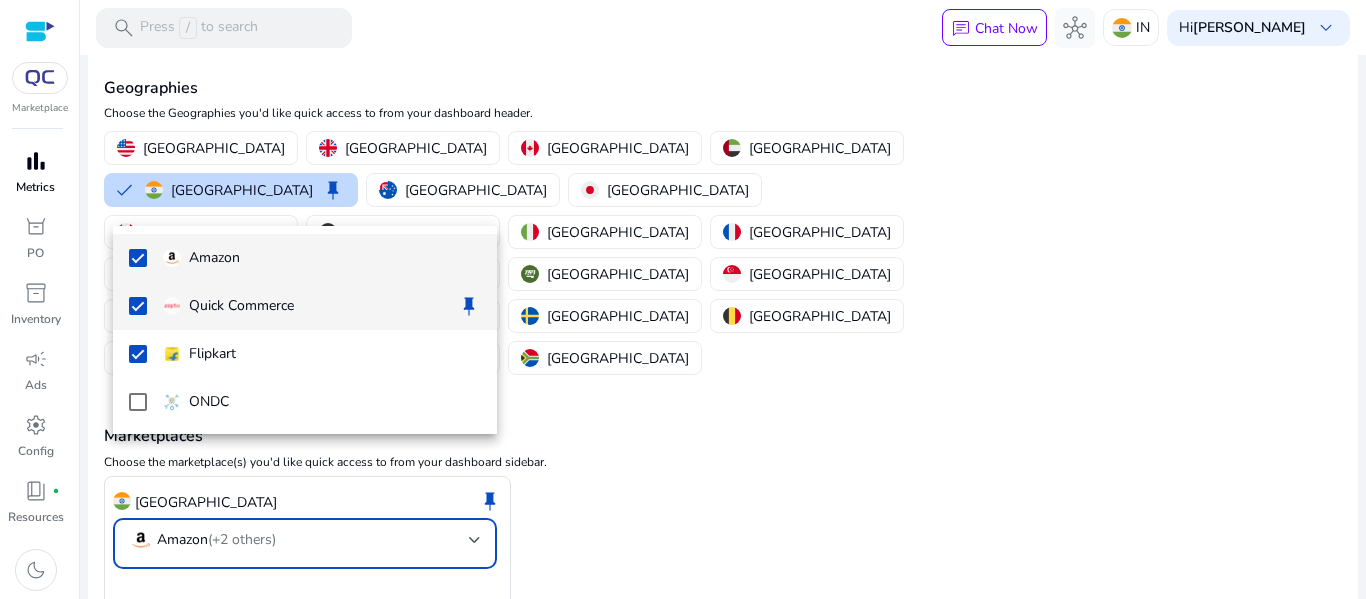click at bounding box center (138, 306) 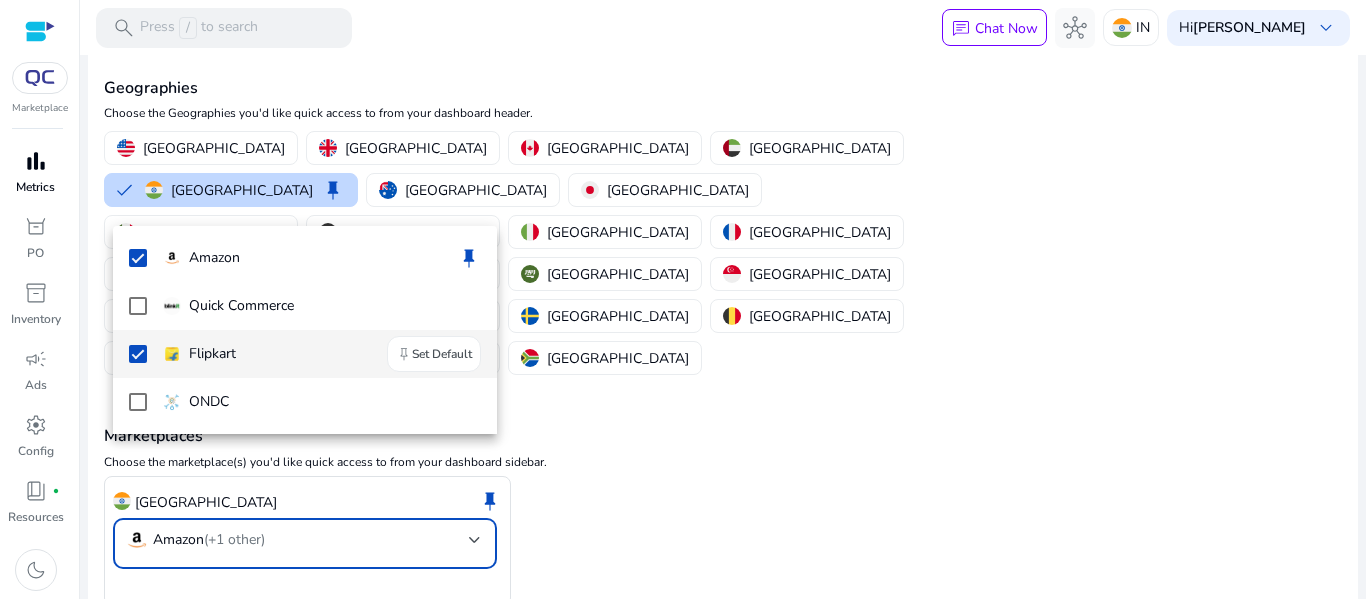 click at bounding box center [138, 354] 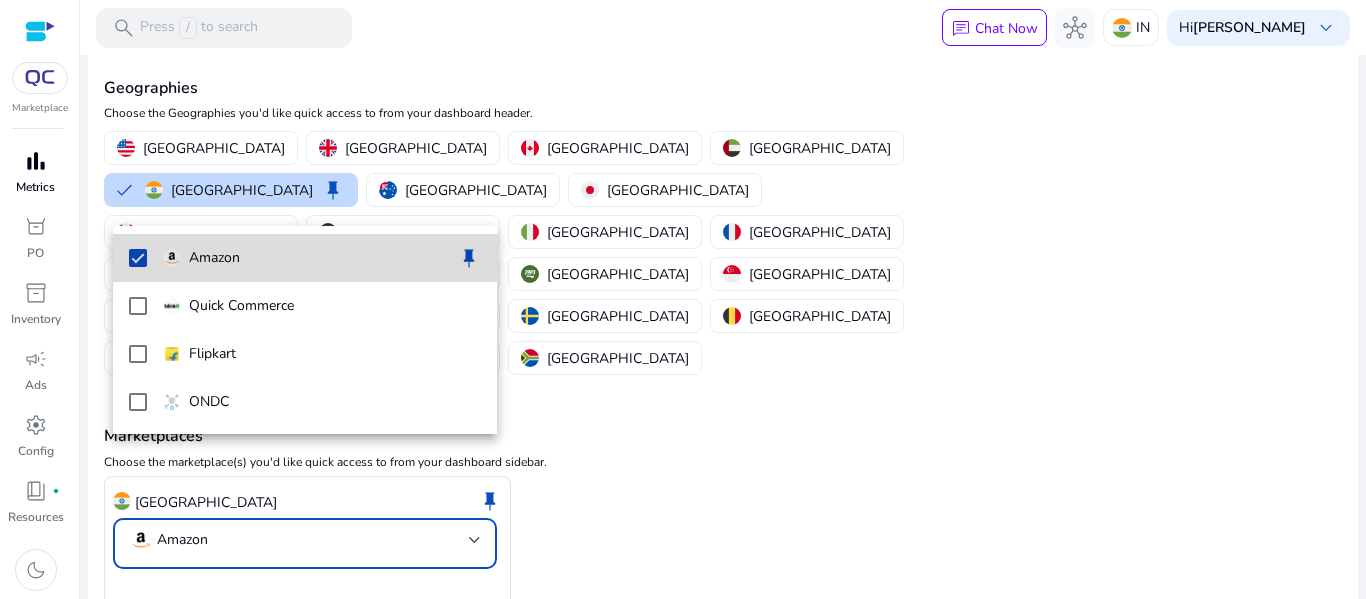click at bounding box center [138, 258] 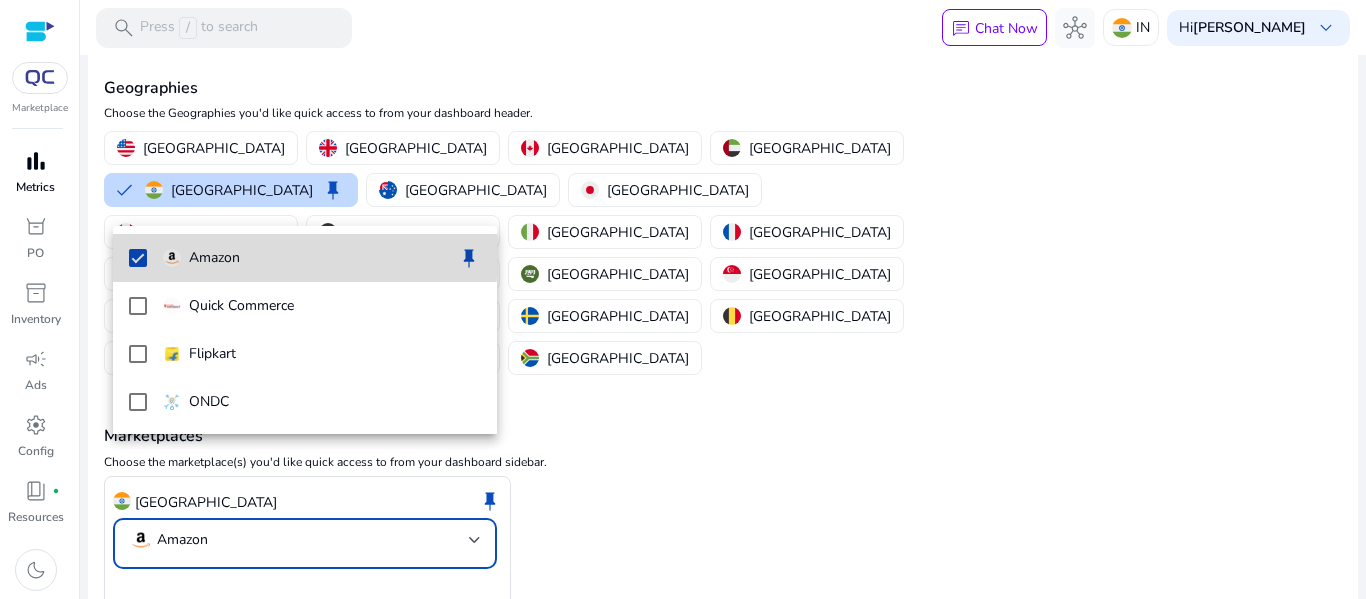 scroll, scrollTop: 97, scrollLeft: 0, axis: vertical 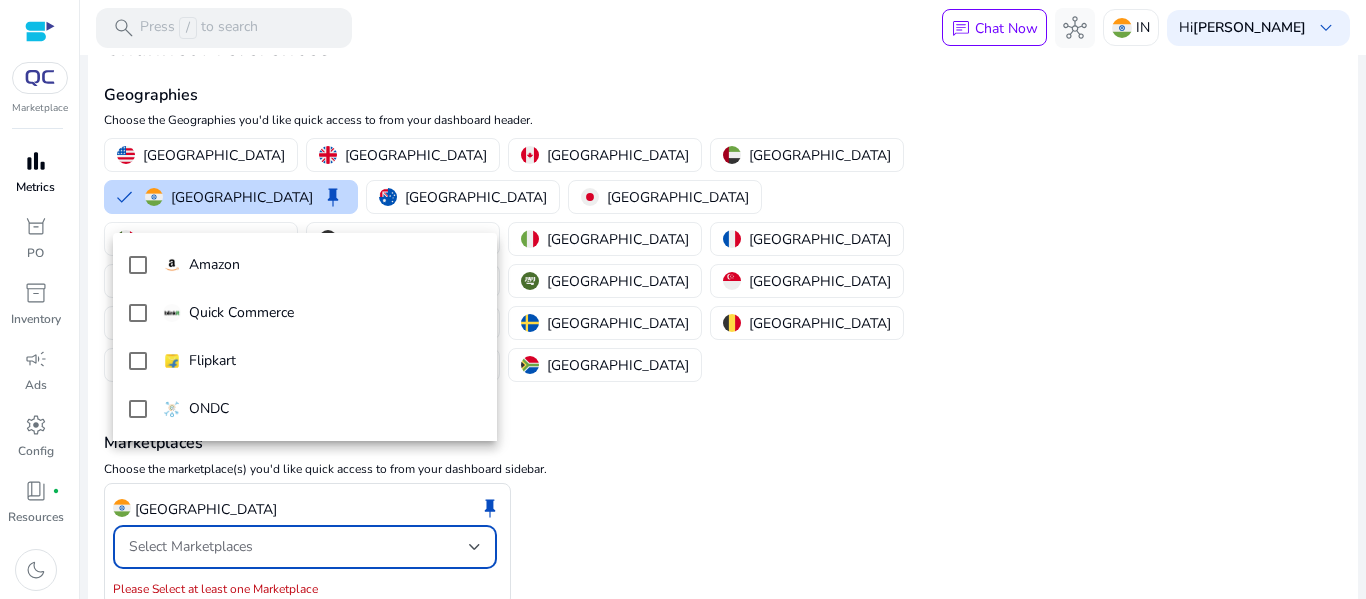 click at bounding box center [683, 299] 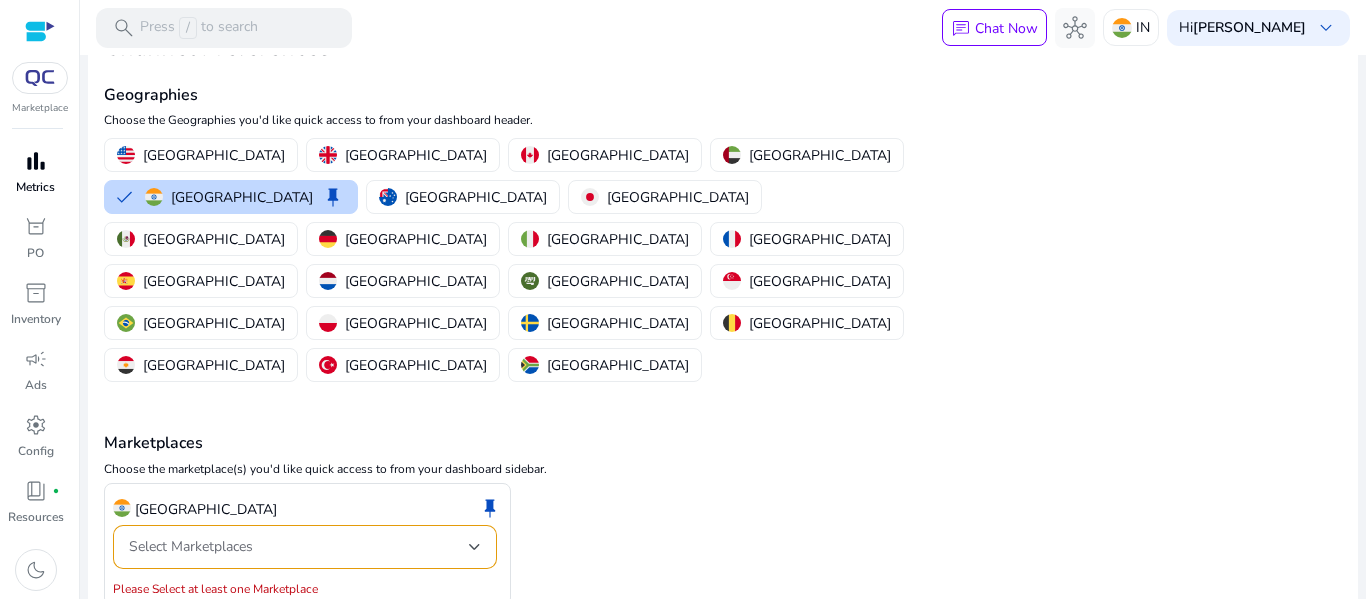 click on "Select Marketplaces" at bounding box center (191, 546) 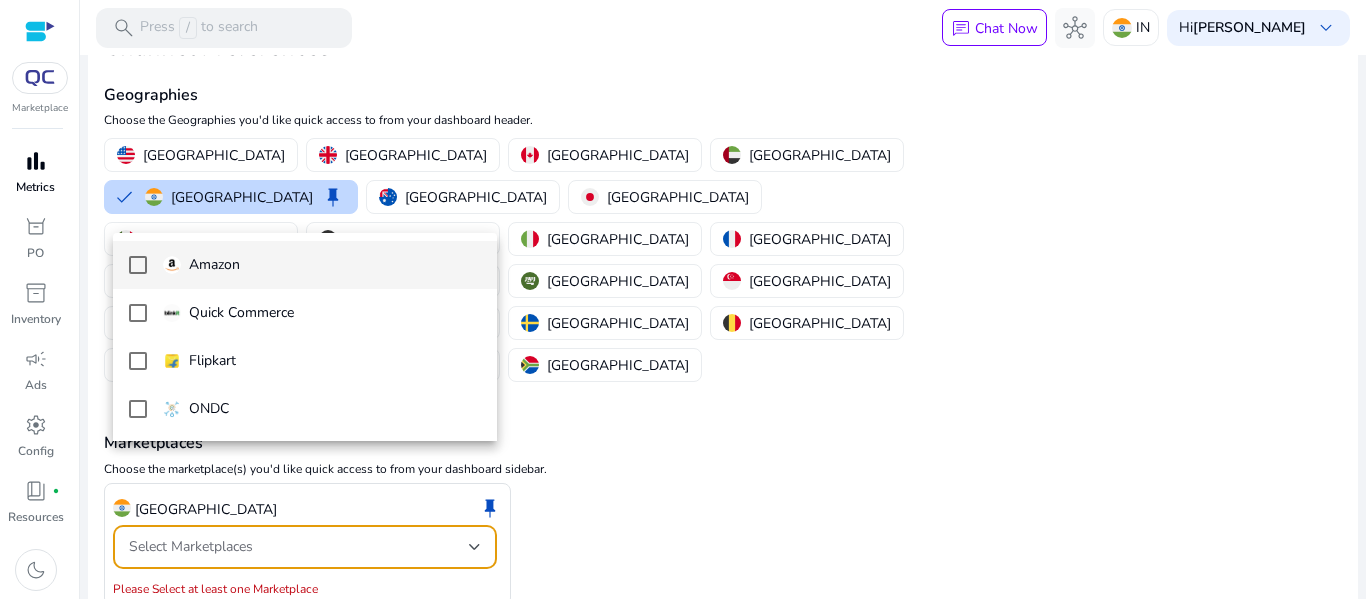 click at bounding box center (683, 299) 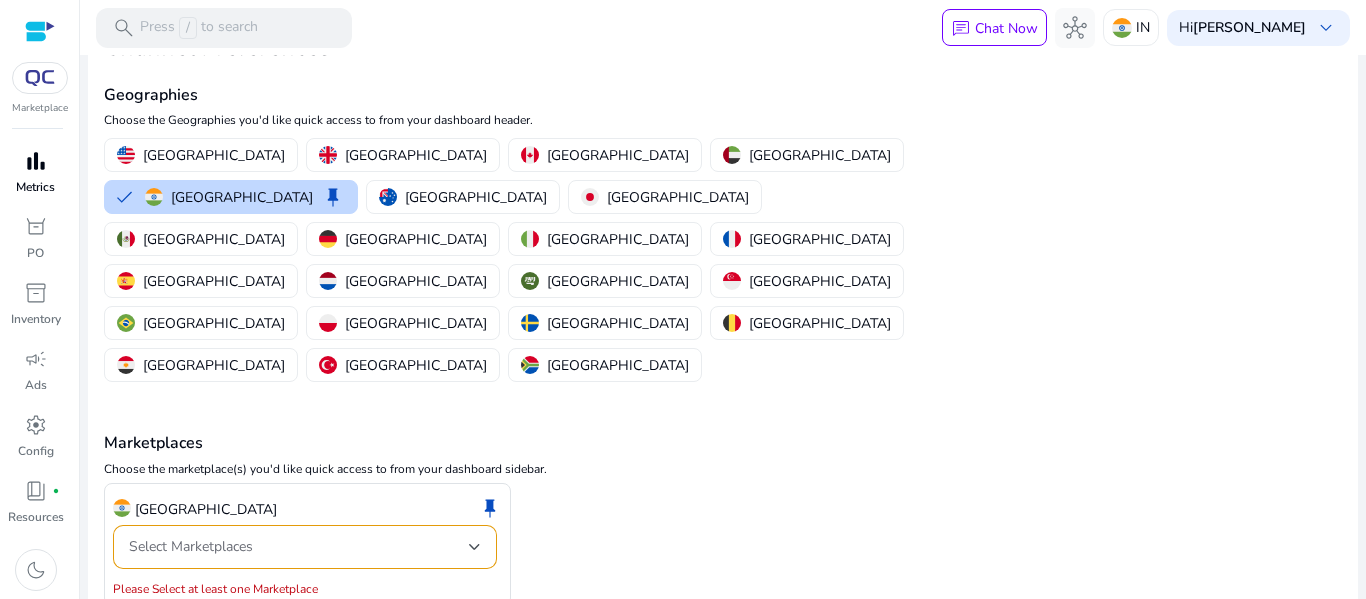 click on "Select Marketplaces" at bounding box center [299, 547] 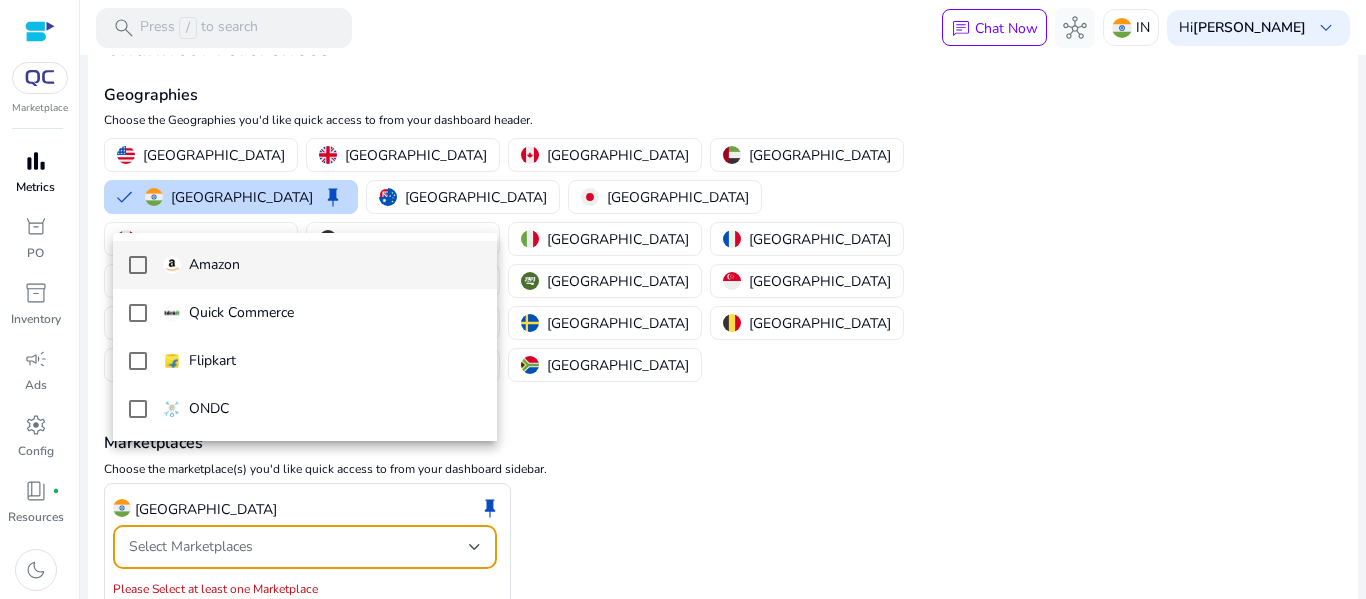 click at bounding box center [683, 299] 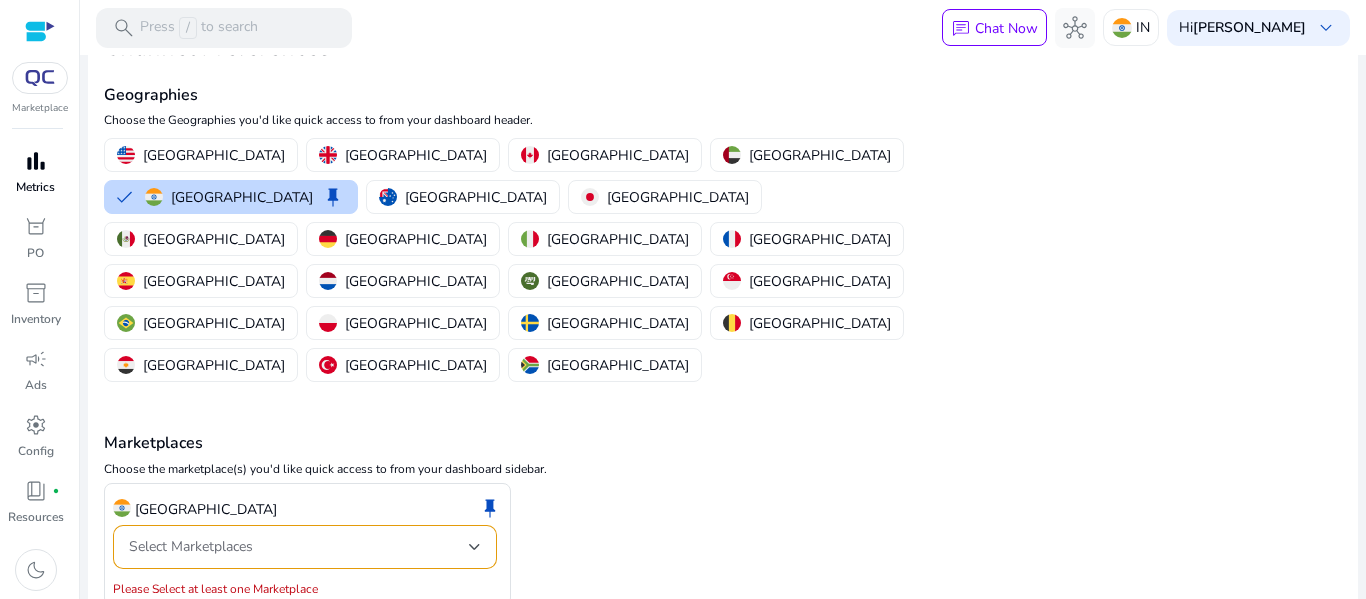 click on "Save Preferences" 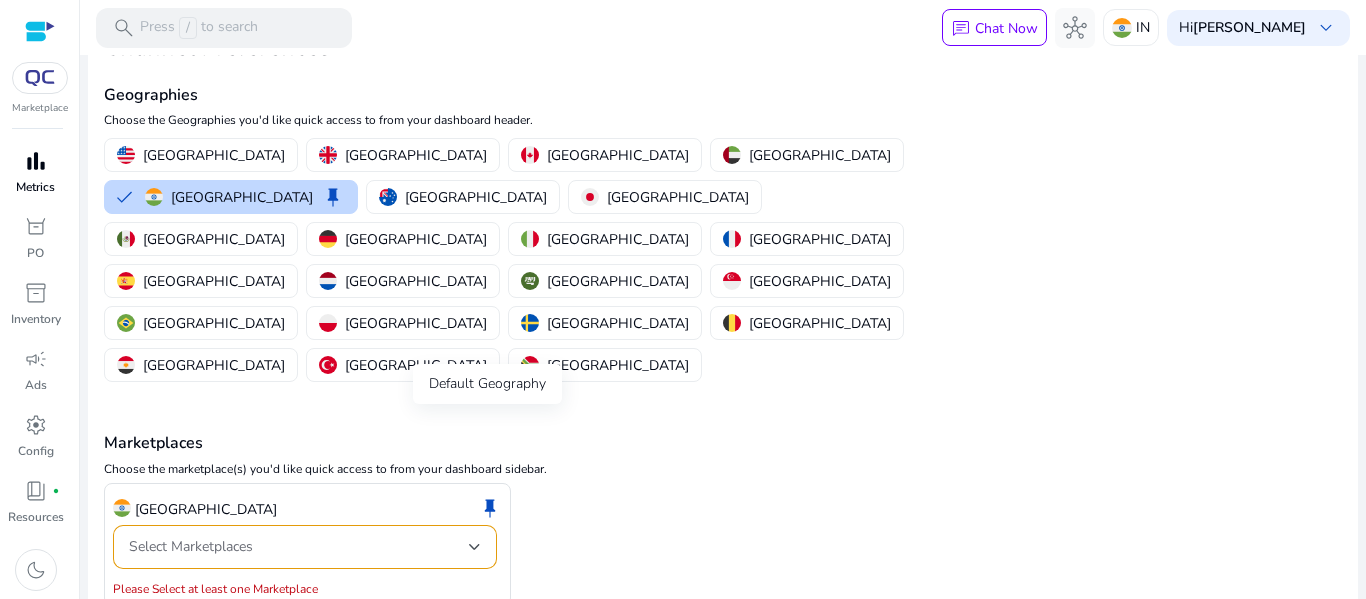 click on "keep" 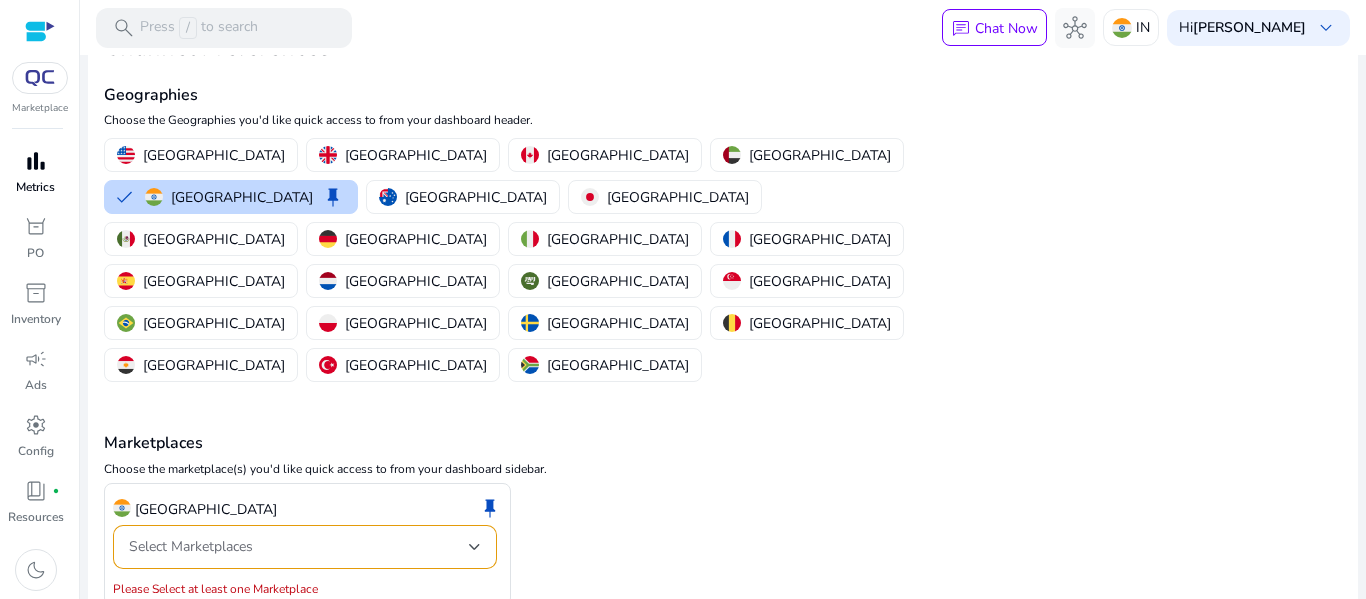 click on "keep" 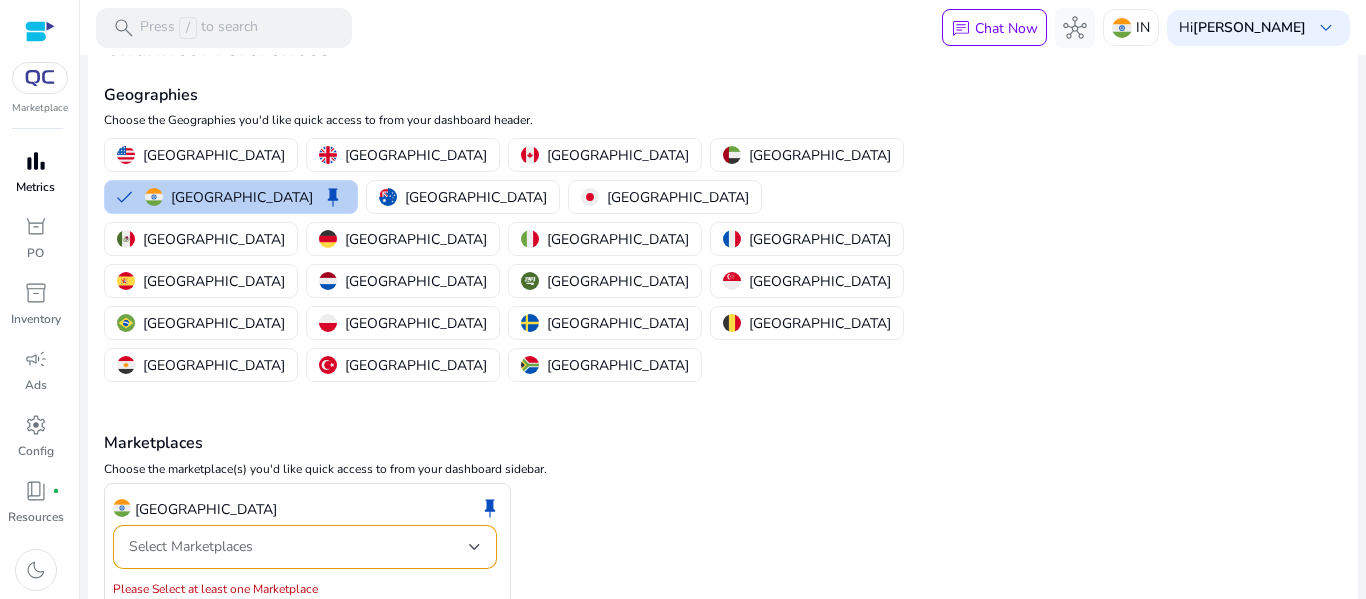 click on "India   keep" at bounding box center (245, 197) 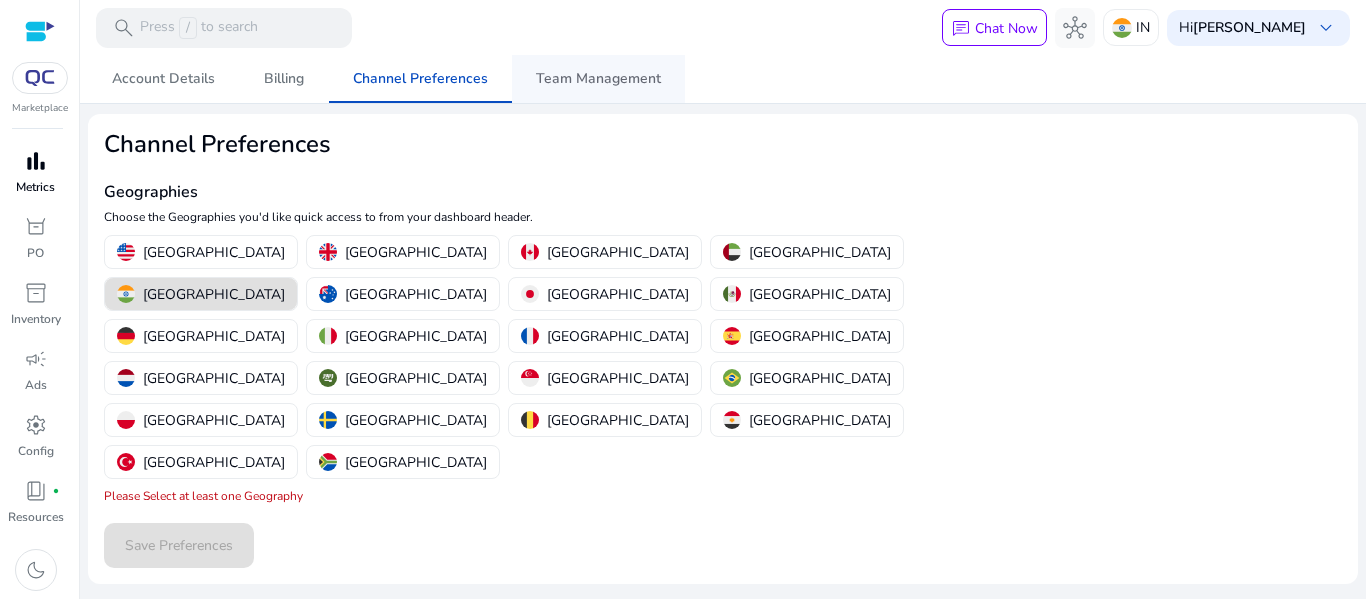click on "Team Management" at bounding box center (598, 79) 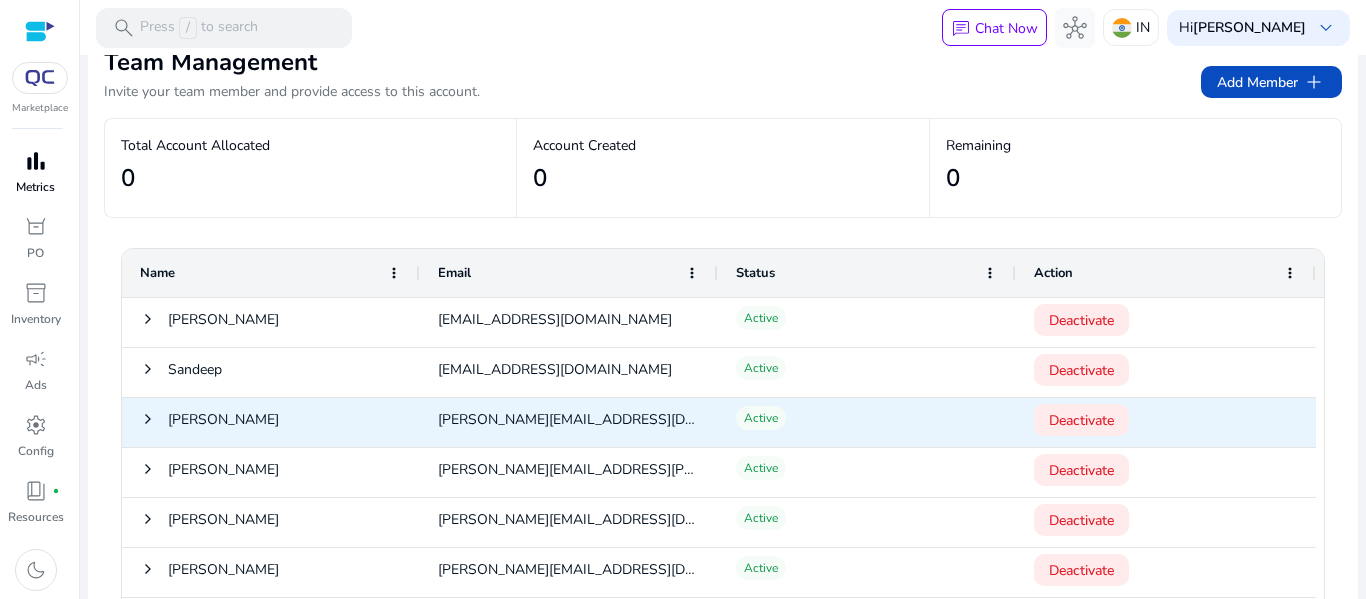 scroll, scrollTop: 0, scrollLeft: 0, axis: both 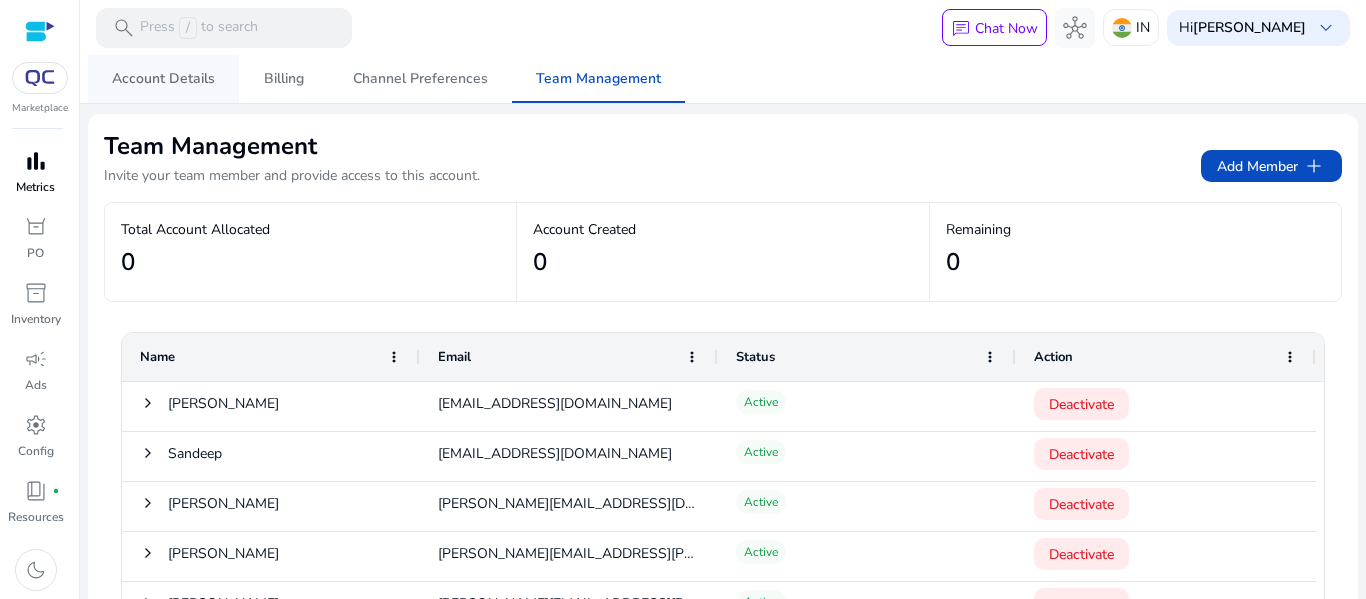 click on "Account Details" at bounding box center [163, 79] 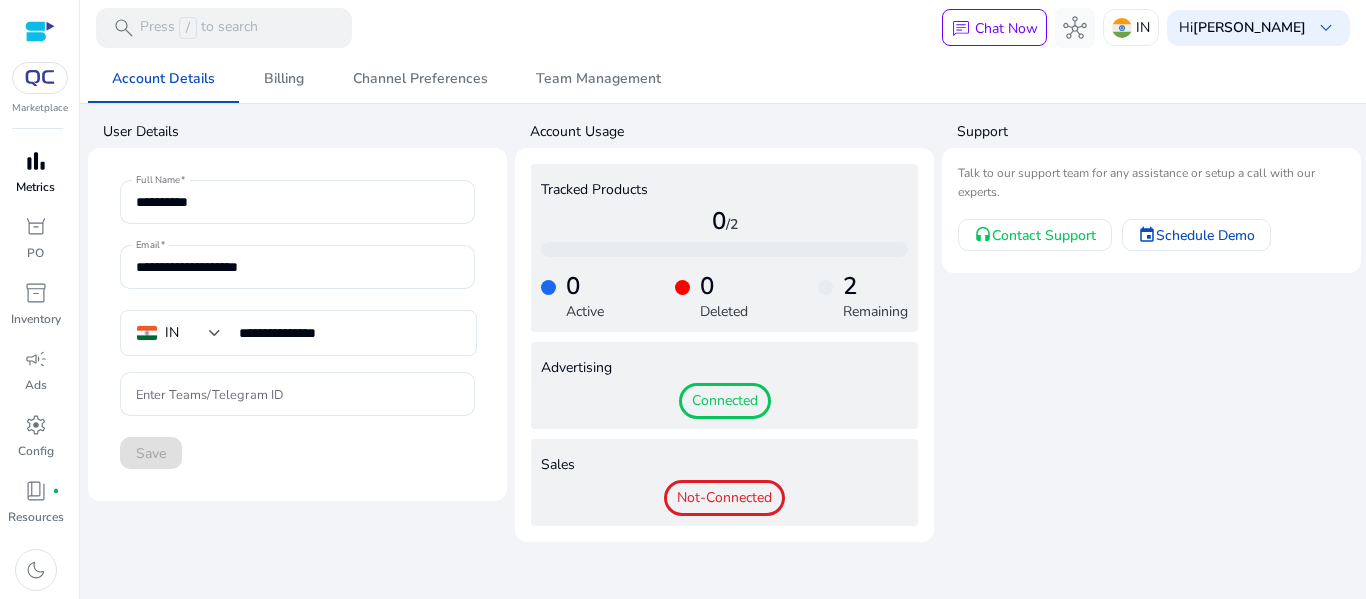 click on "Connected" 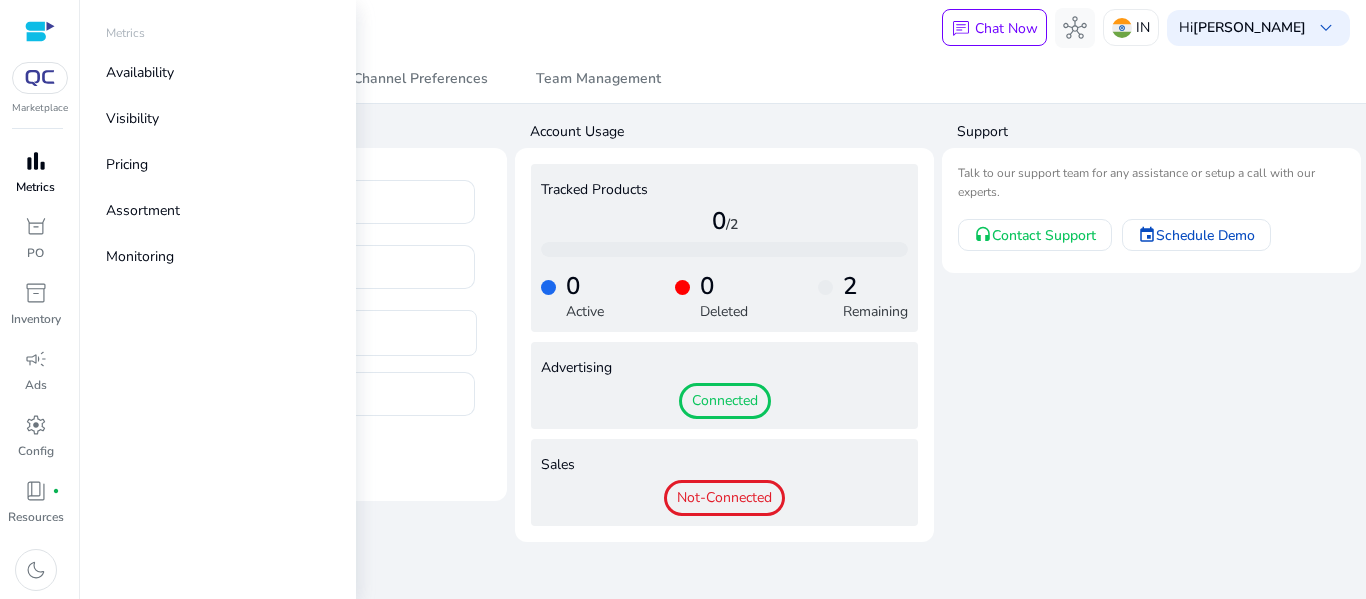 click on "bar_chart   Metrics" at bounding box center [35, 178] 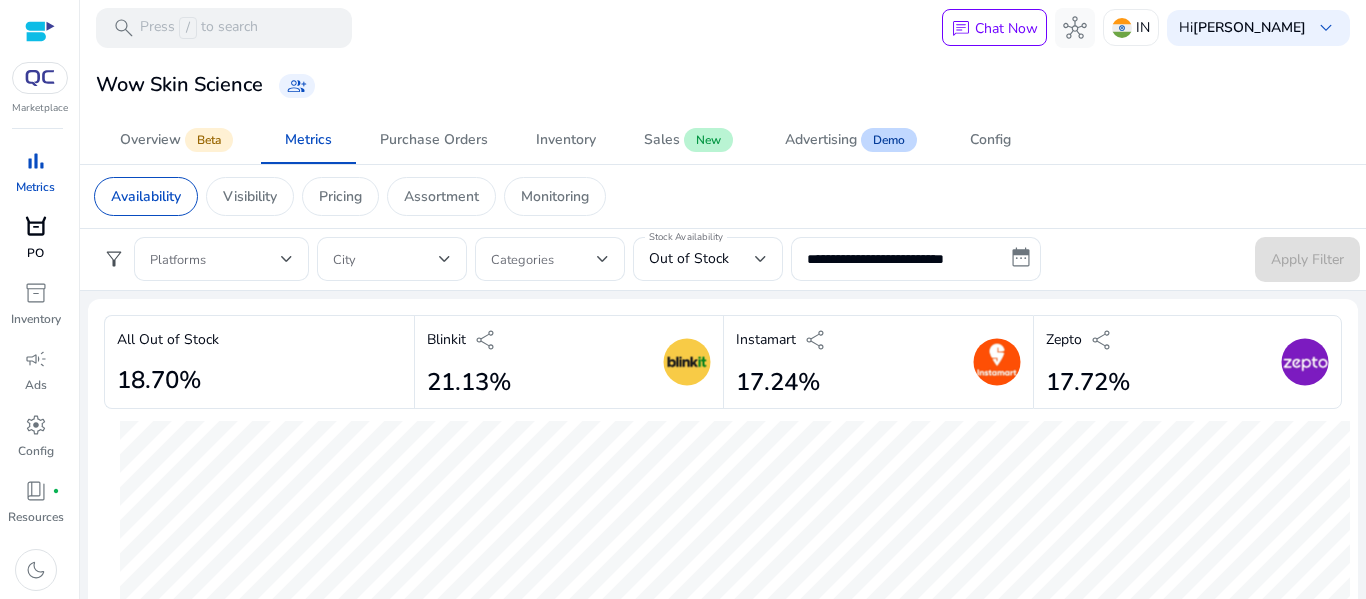 click on "orders" at bounding box center [36, 227] 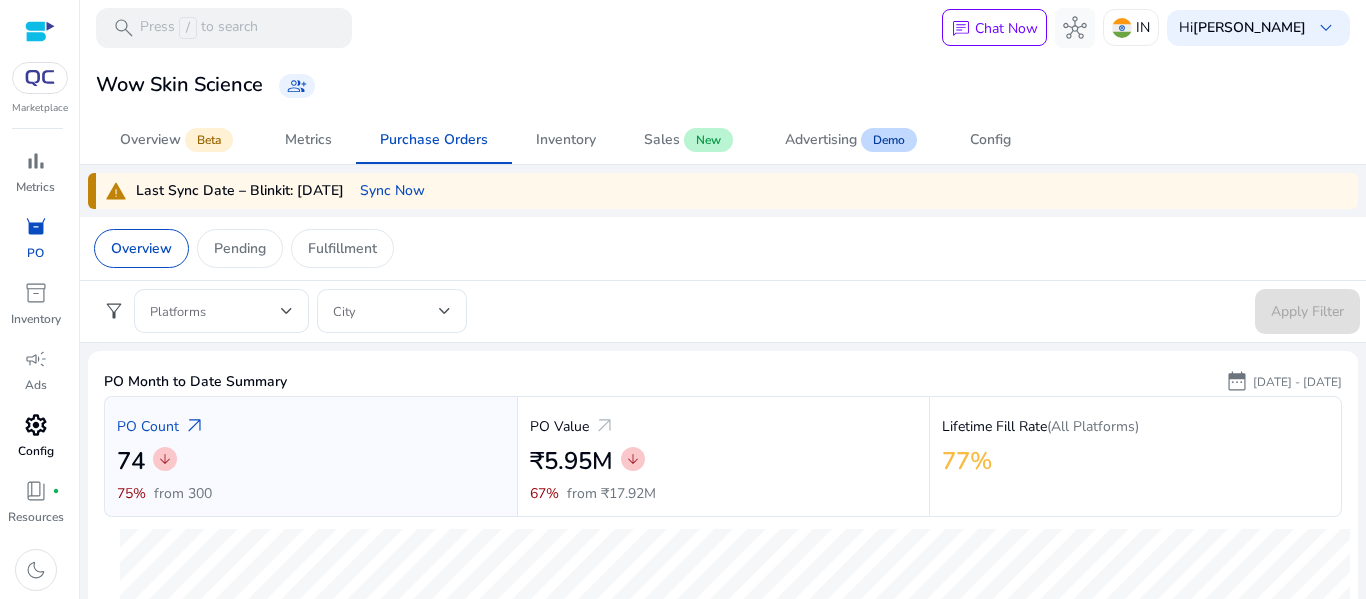 click on "settings" at bounding box center (36, 425) 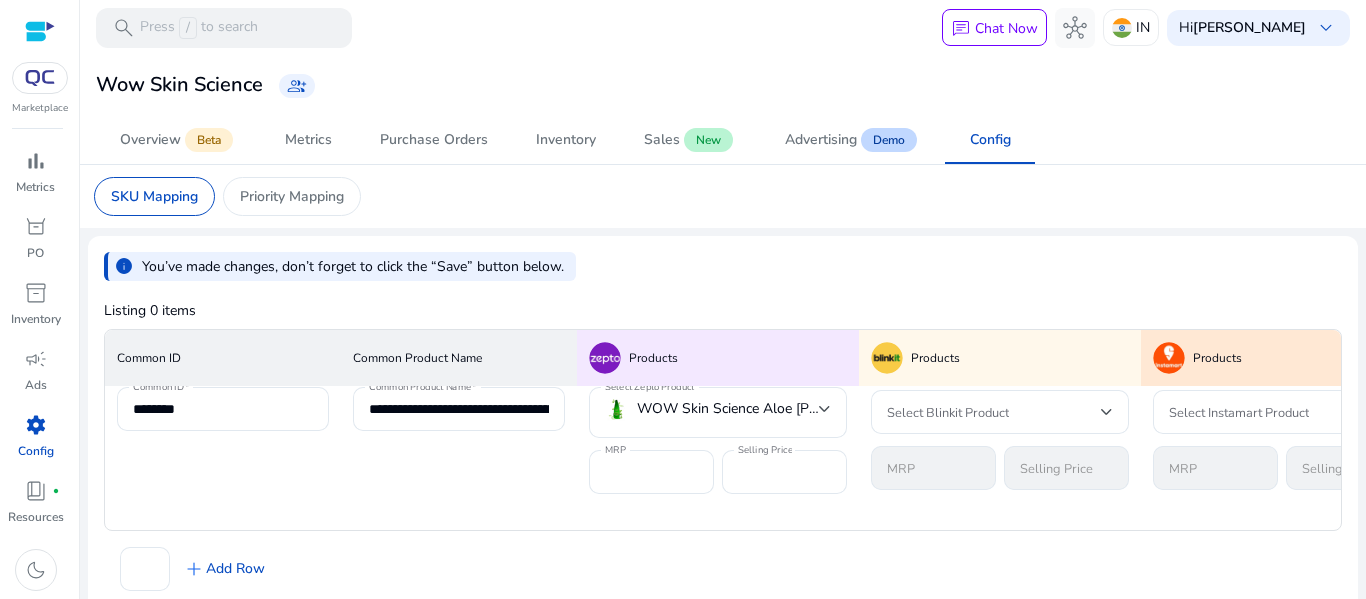 scroll, scrollTop: 19, scrollLeft: 0, axis: vertical 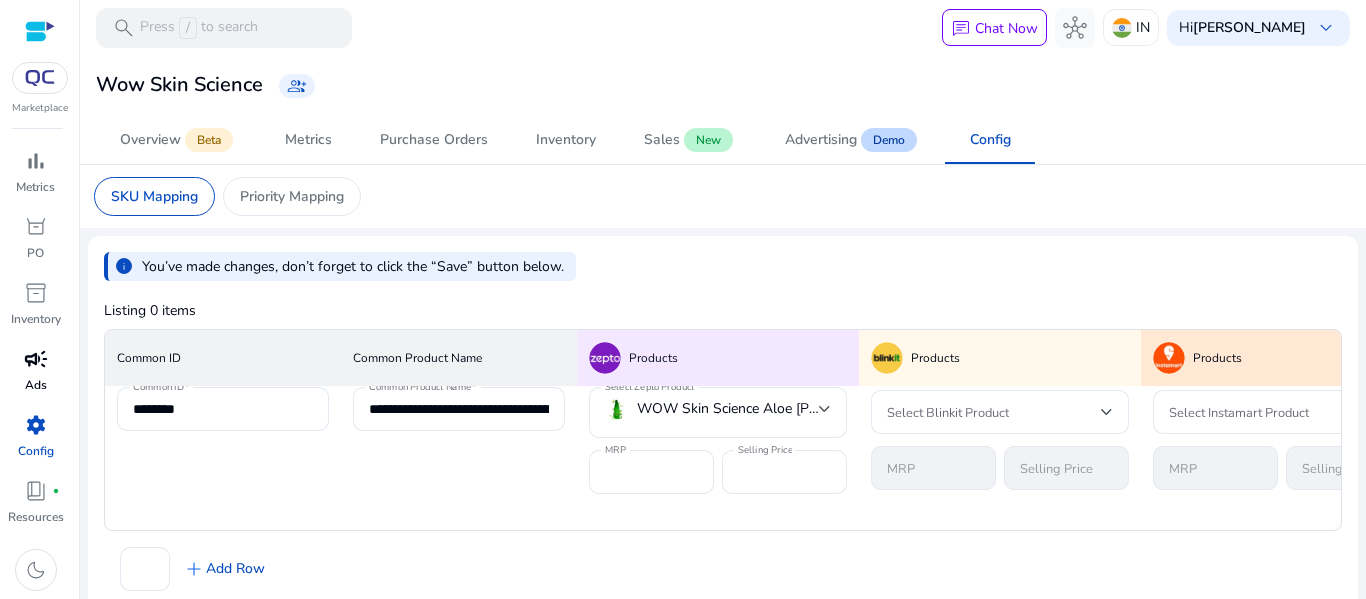 click on "campaign   Ads" at bounding box center (35, 376) 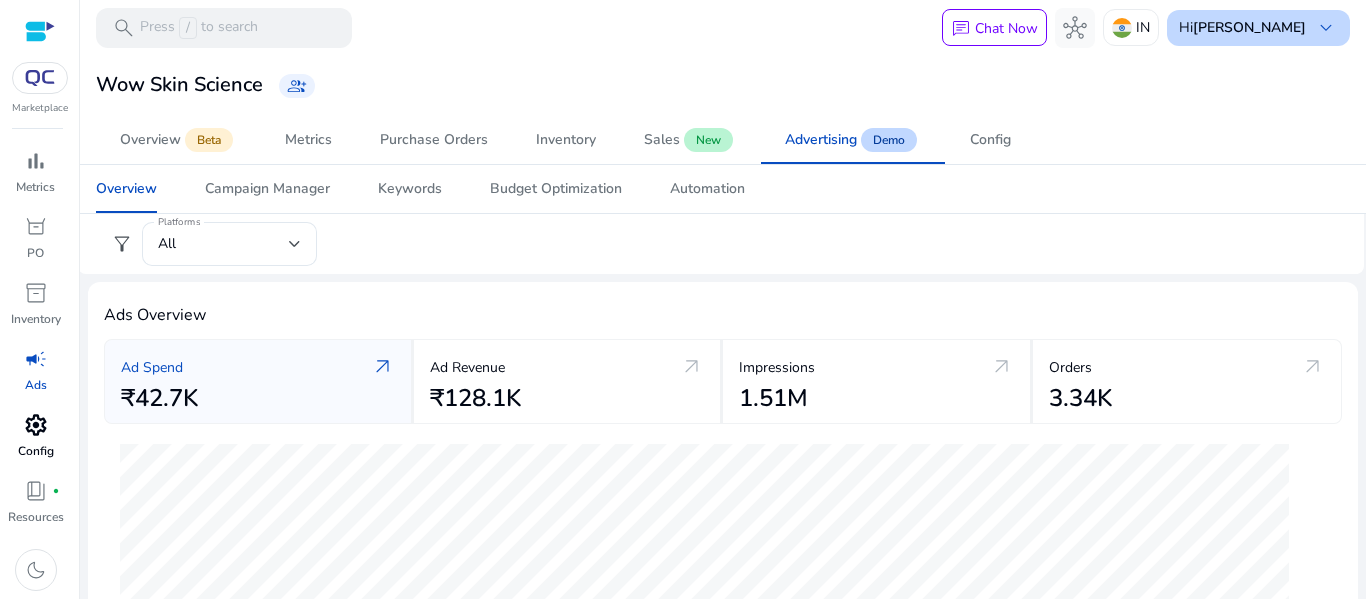 click on "Hi  [PERSON_NAME]  keyboard_arrow_down" at bounding box center (1258, 28) 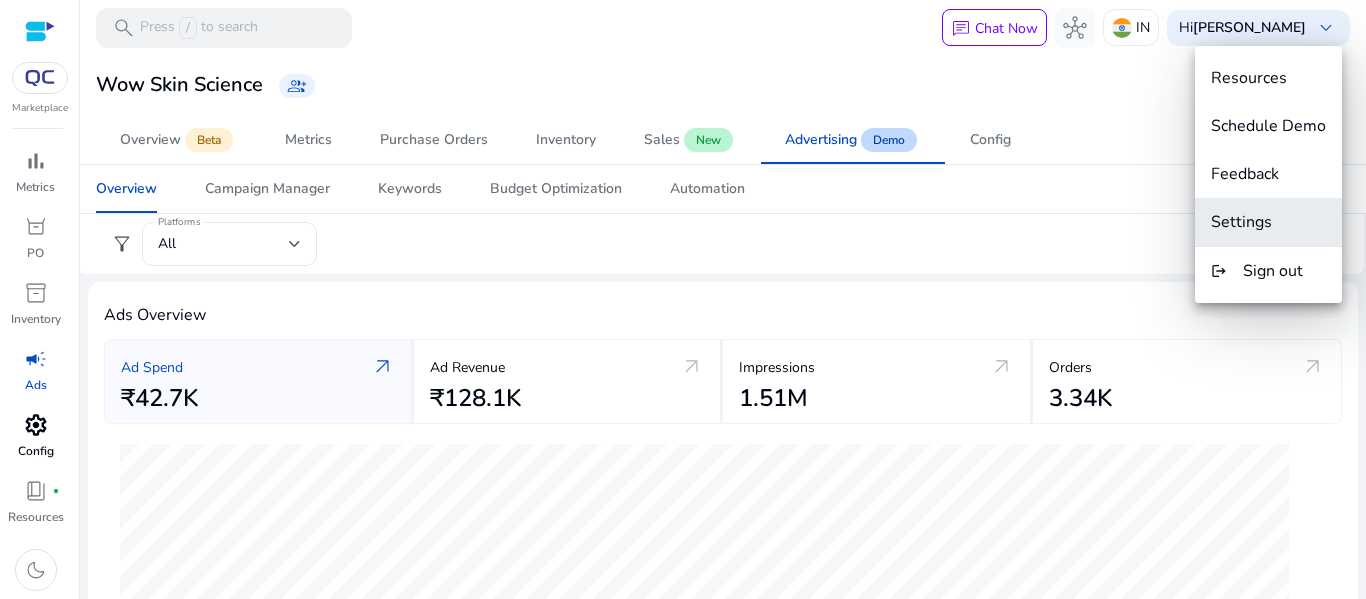 click on "Settings" at bounding box center [1268, 222] 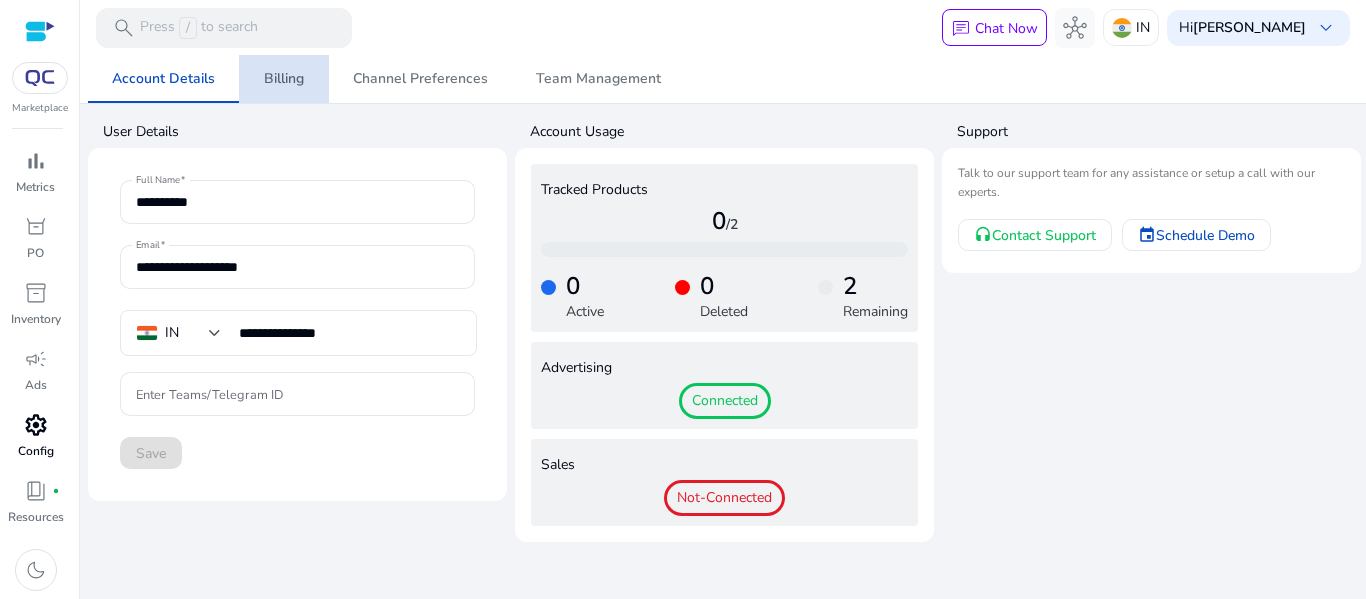 click on "Billing" at bounding box center (284, 79) 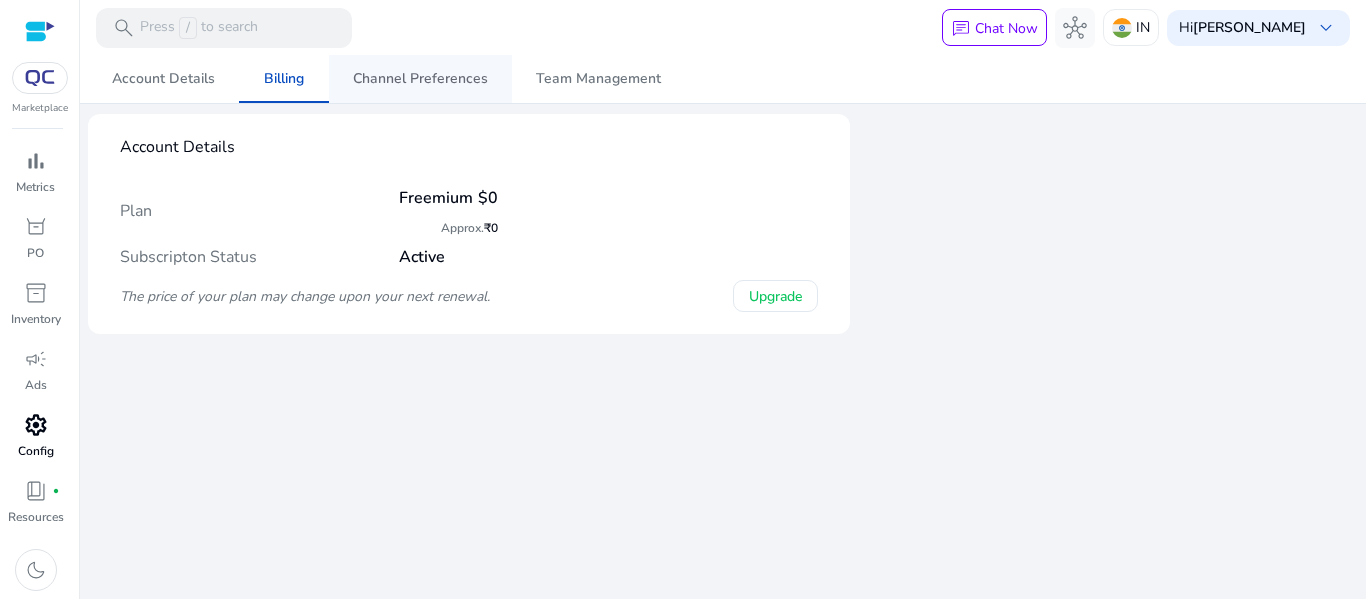 click on "Channel Preferences" at bounding box center [420, 79] 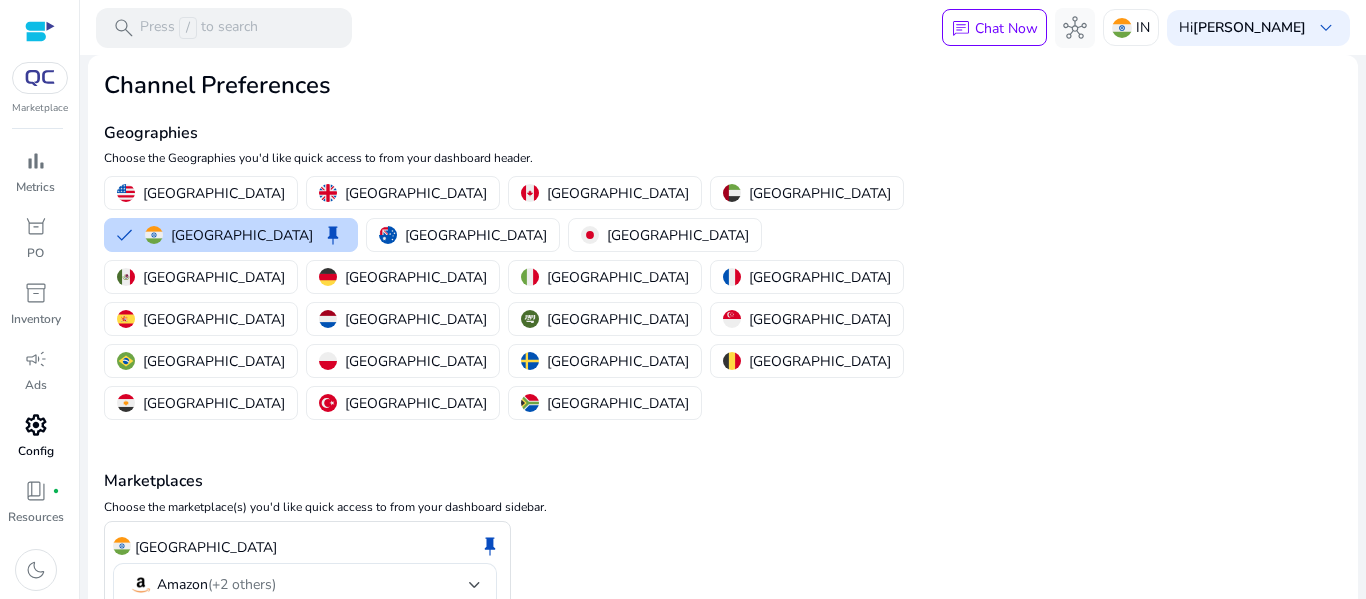 scroll, scrollTop: 104, scrollLeft: 0, axis: vertical 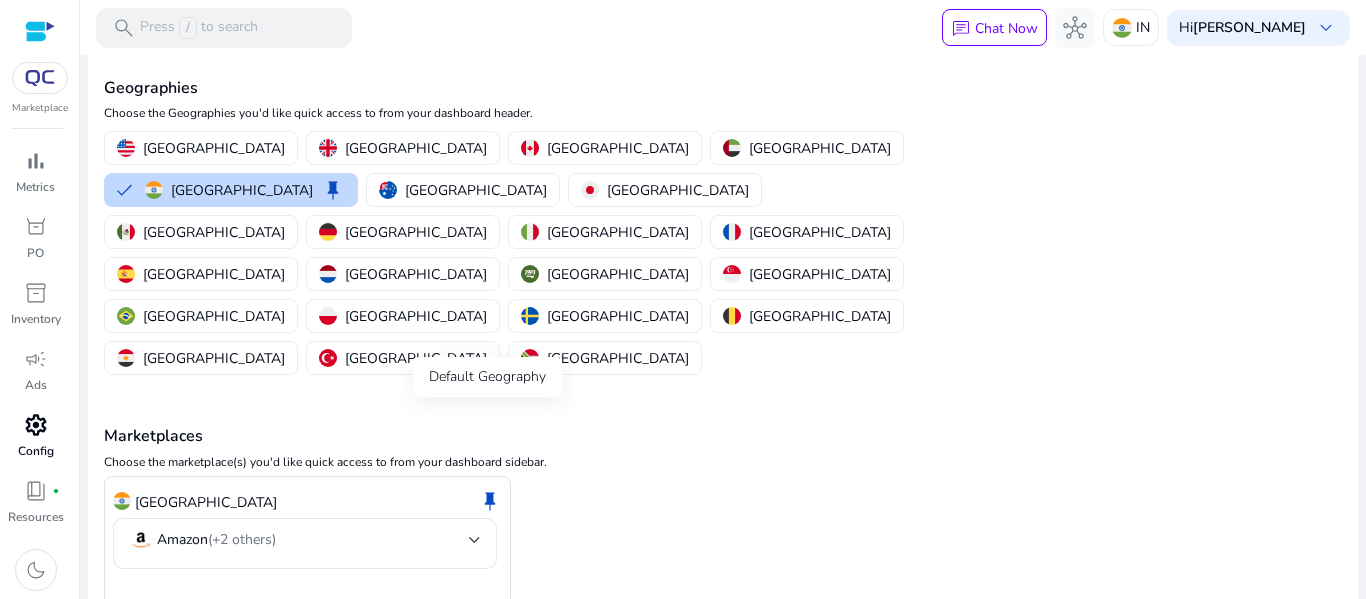 click on "keep" 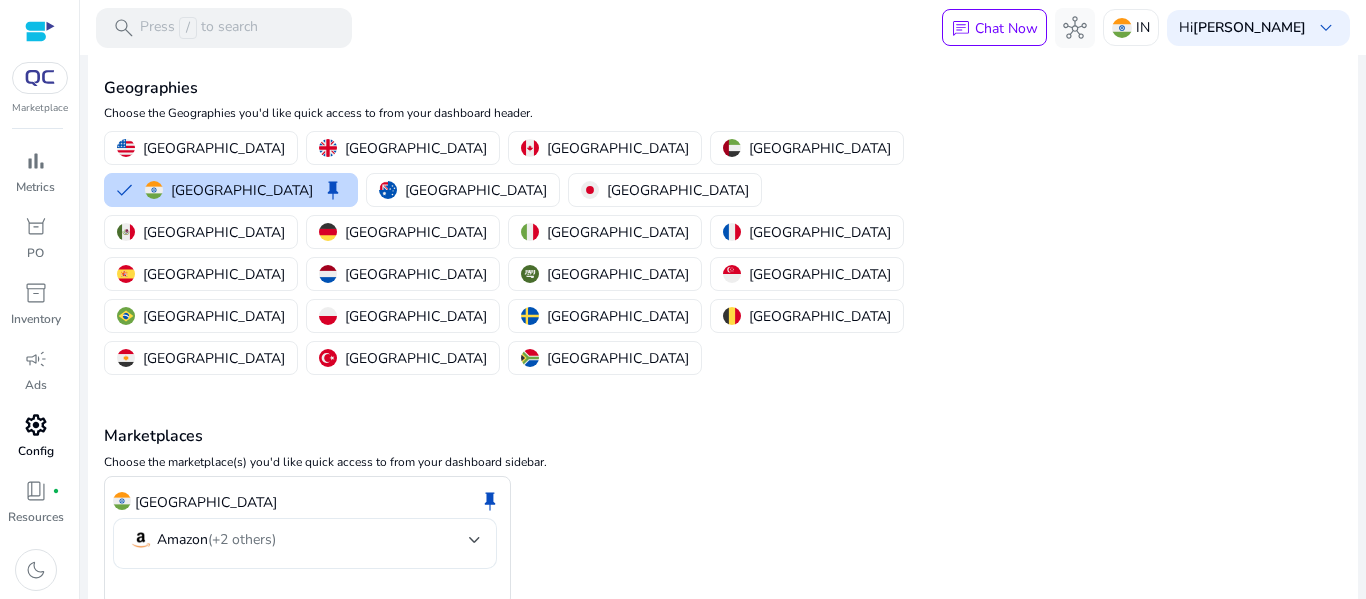 click at bounding box center (475, 540) 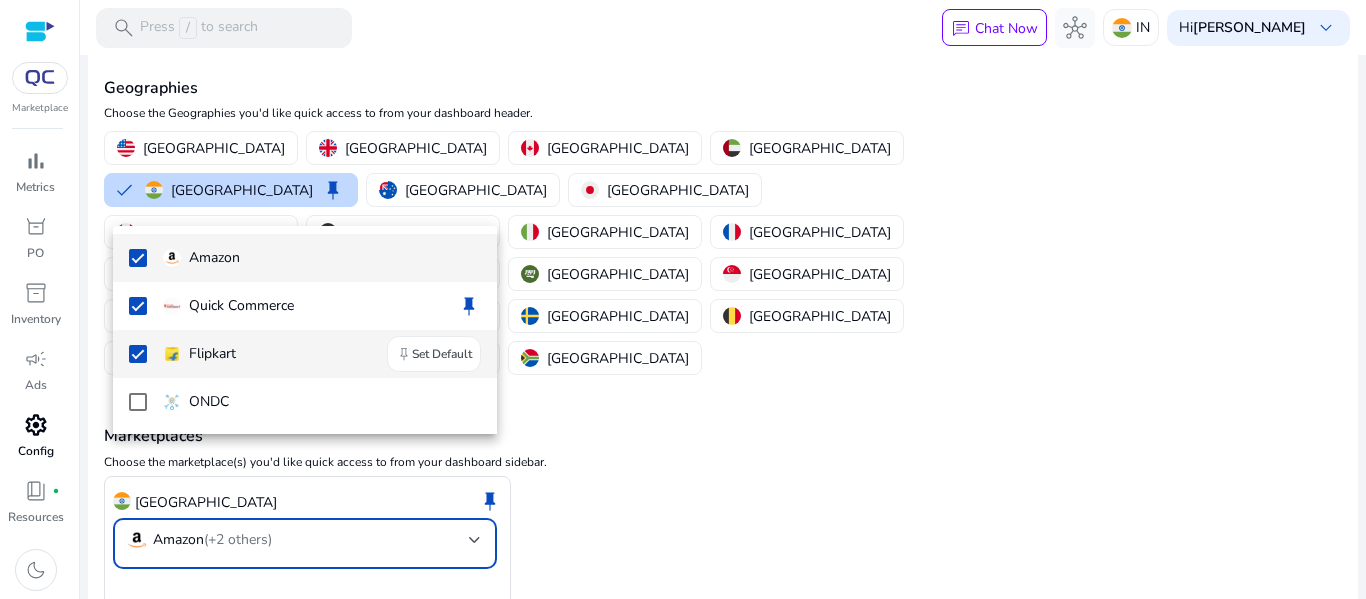 click at bounding box center [138, 354] 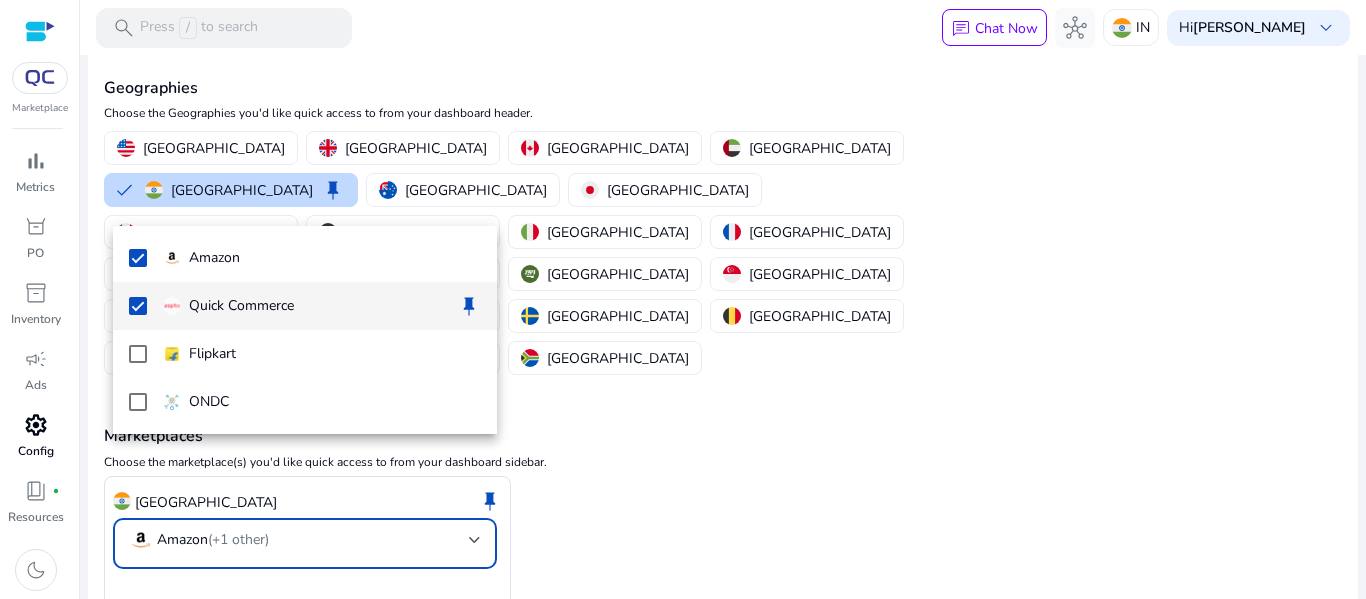 click on "Quick Commerce   keep" at bounding box center [305, 306] 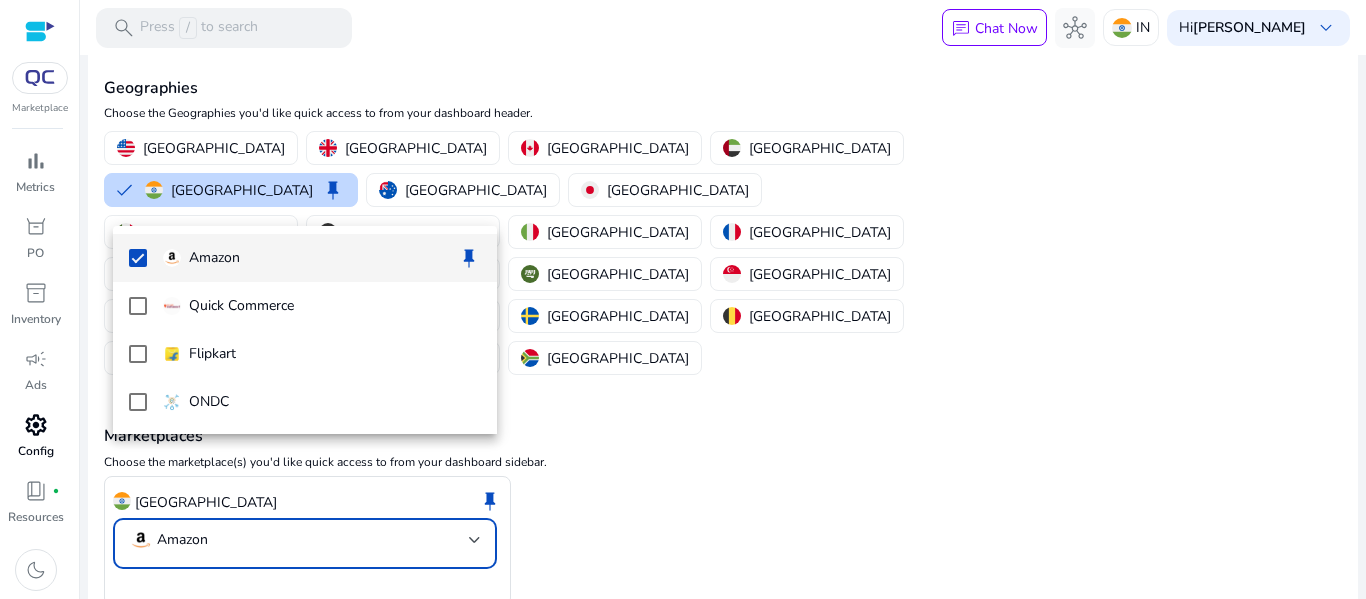 click at bounding box center [138, 258] 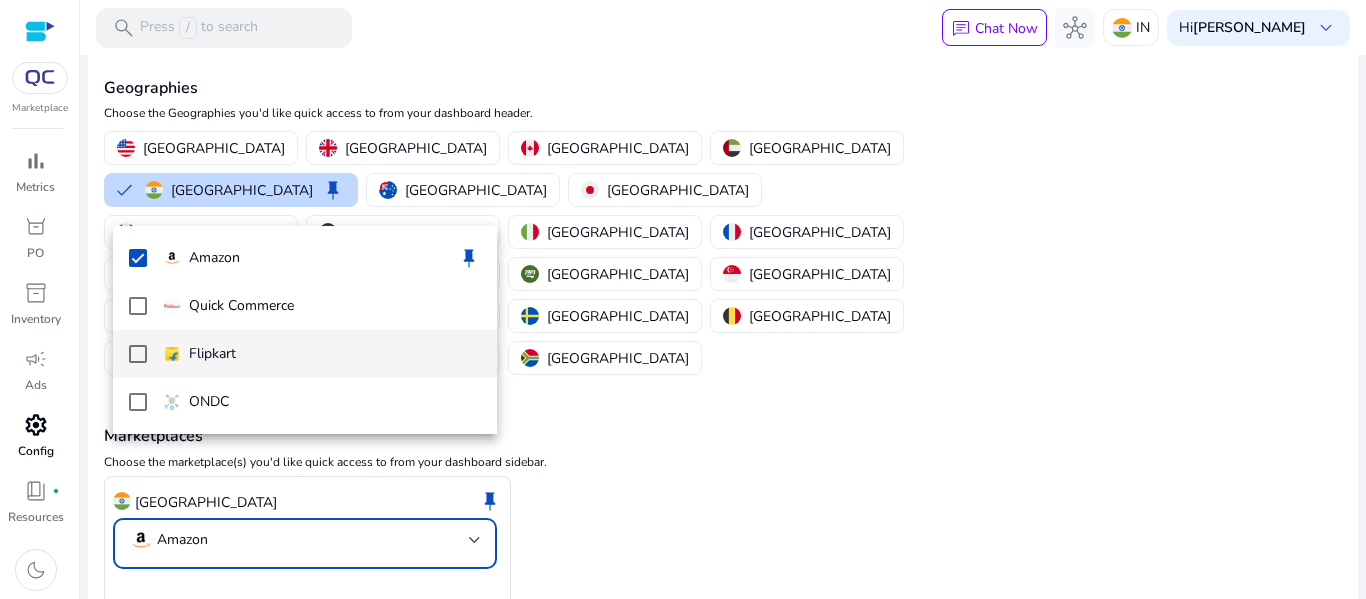 scroll, scrollTop: 97, scrollLeft: 0, axis: vertical 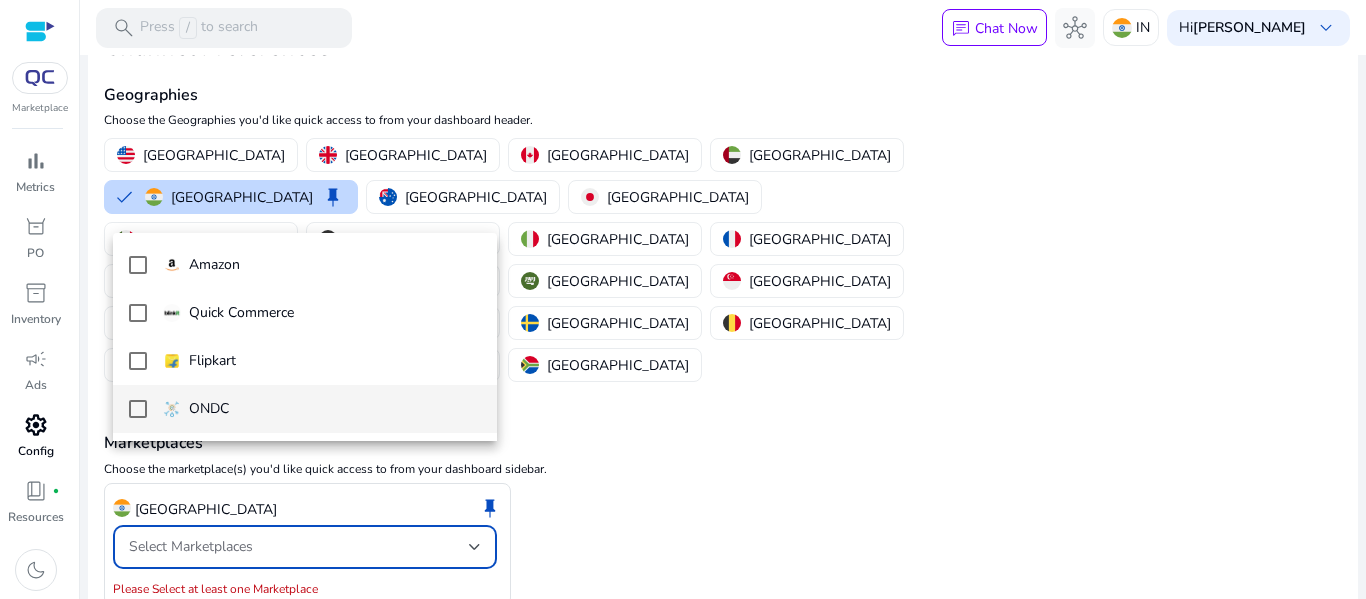 click on "ONDC" at bounding box center (305, 409) 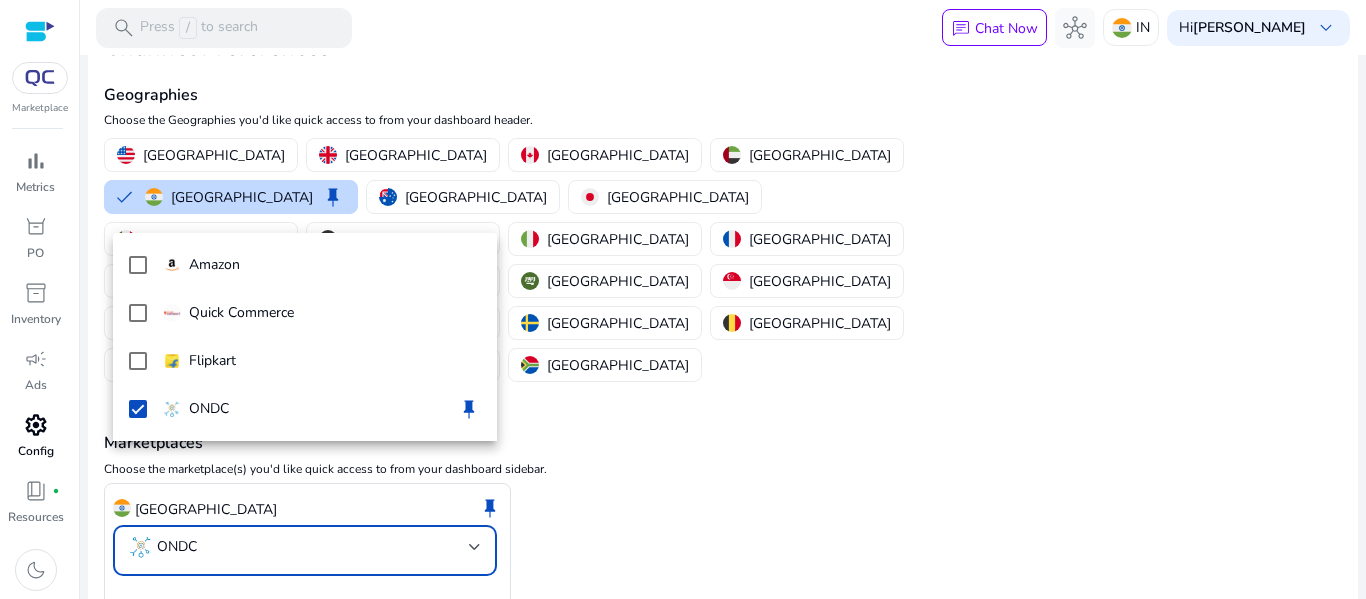 click at bounding box center [683, 299] 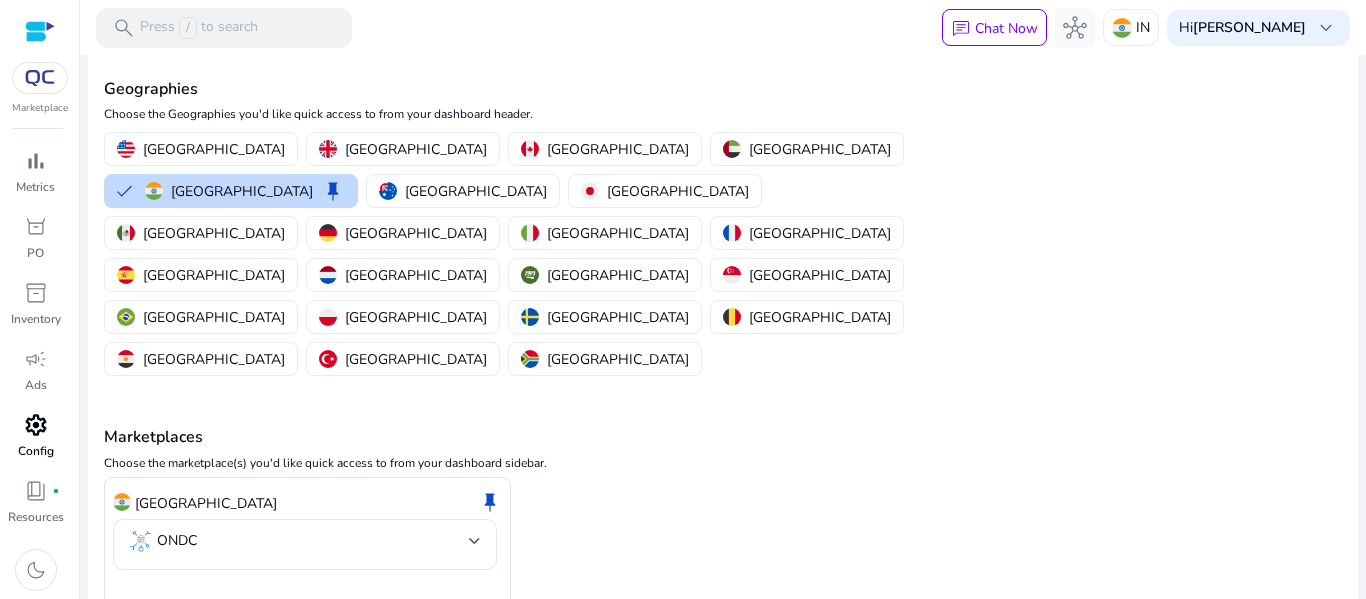 scroll, scrollTop: 104, scrollLeft: 0, axis: vertical 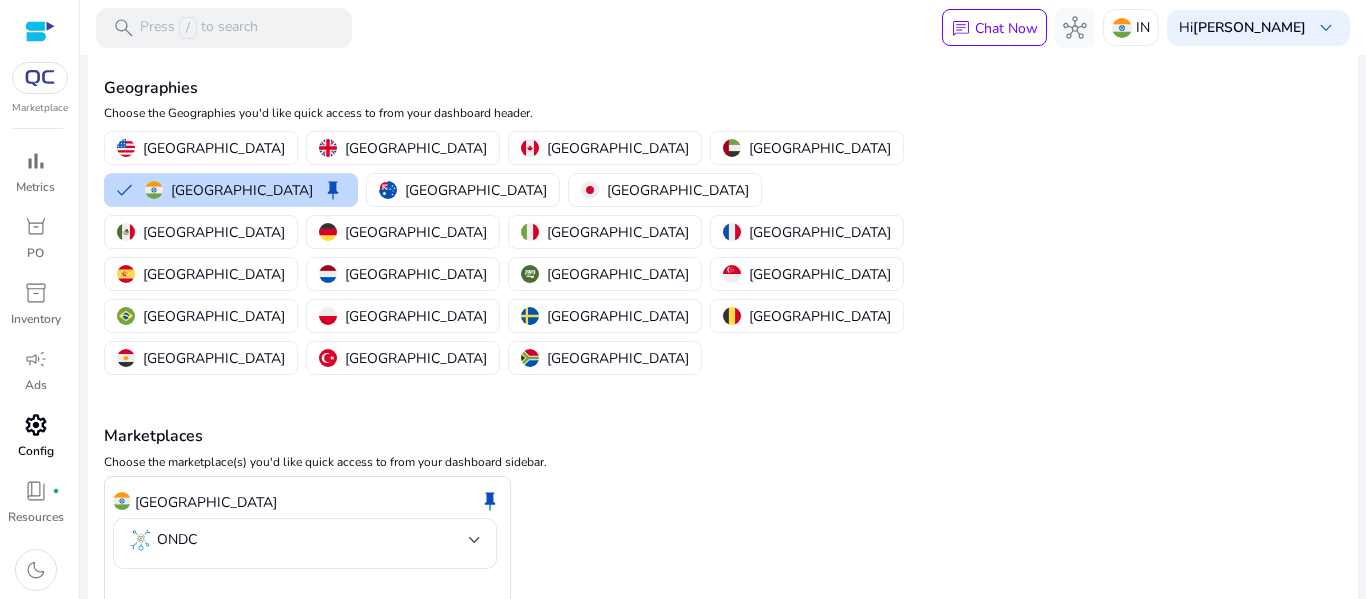 click on "Save Preferences" 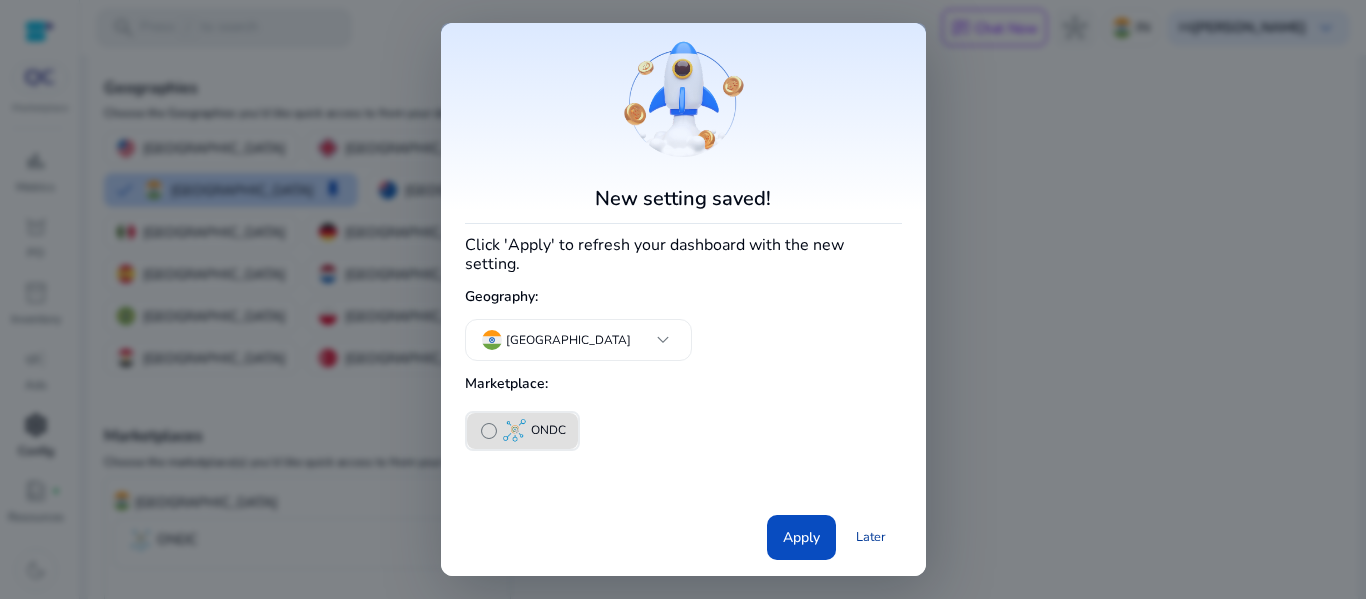 click on "Later" at bounding box center (871, 537) 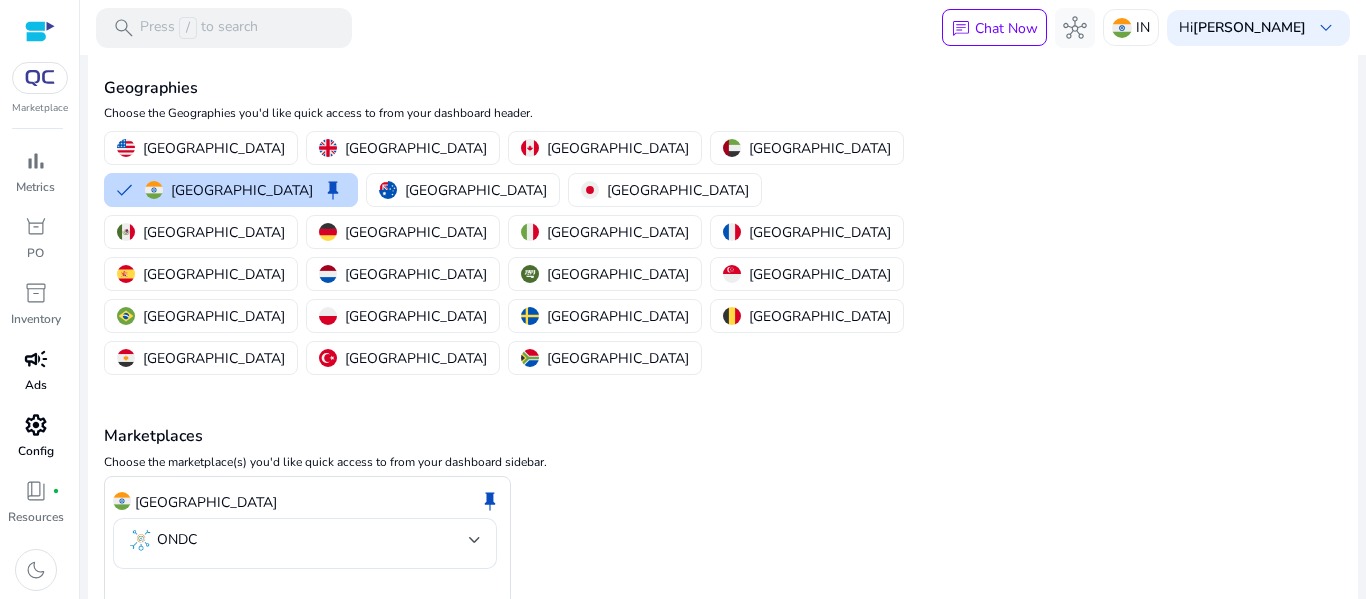 click on "Ads" at bounding box center [36, 385] 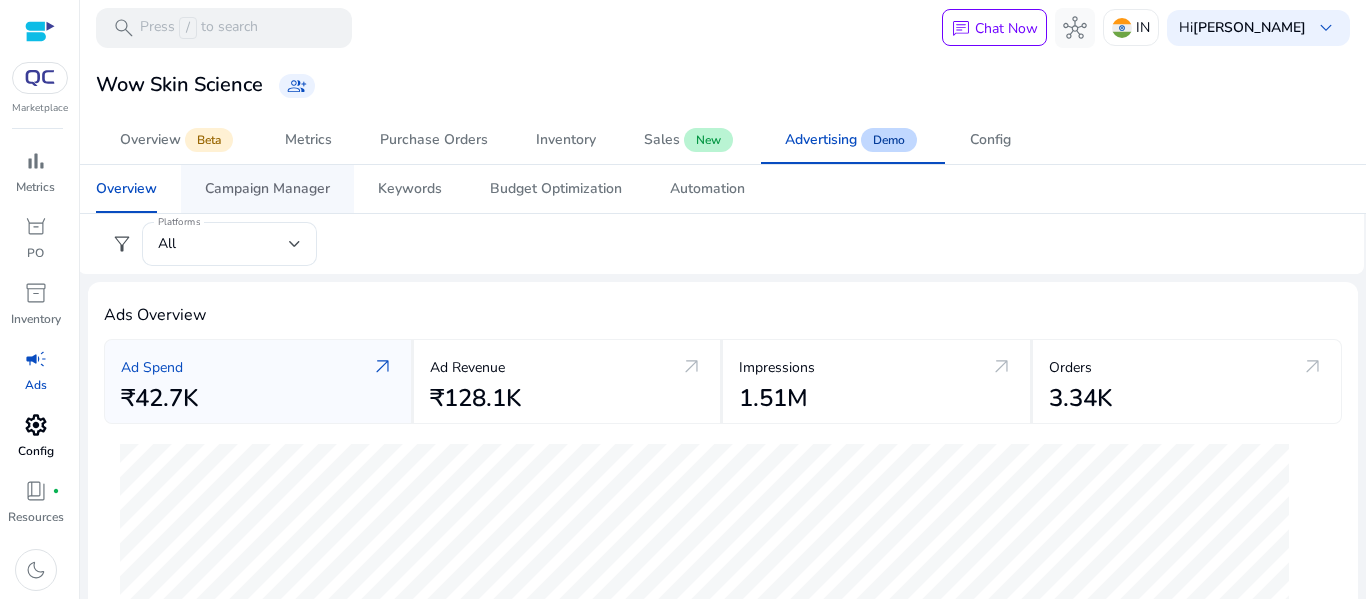 click on "Campaign Manager" at bounding box center (267, 189) 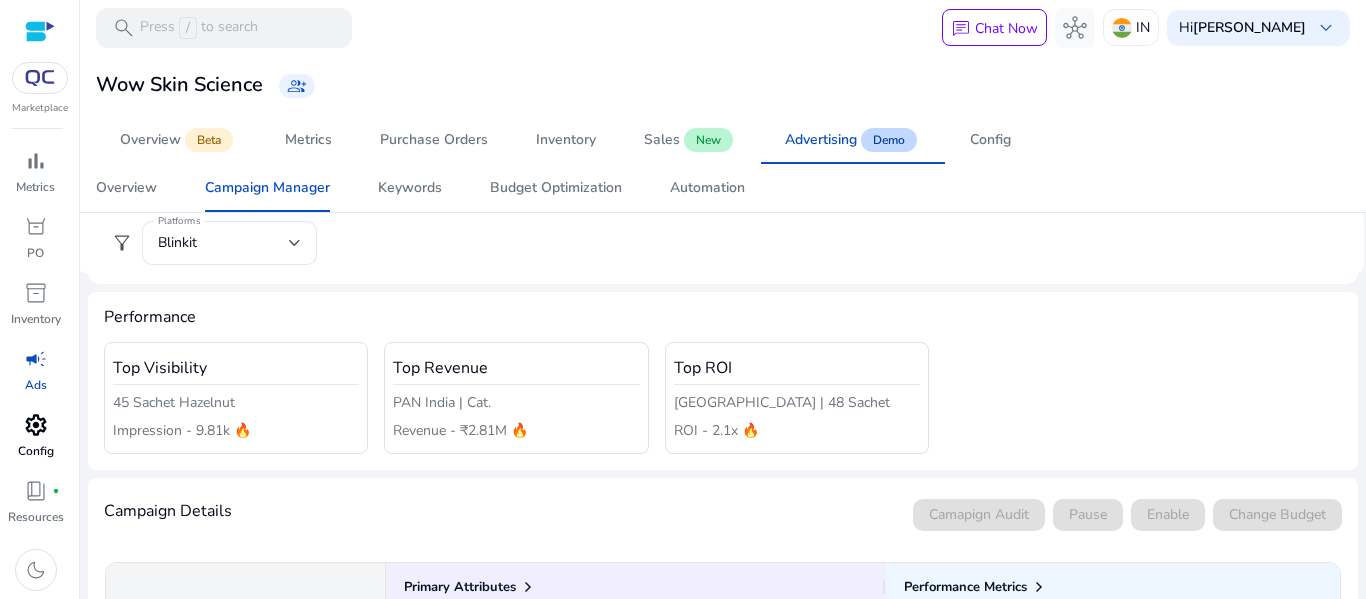 scroll, scrollTop: 0, scrollLeft: 0, axis: both 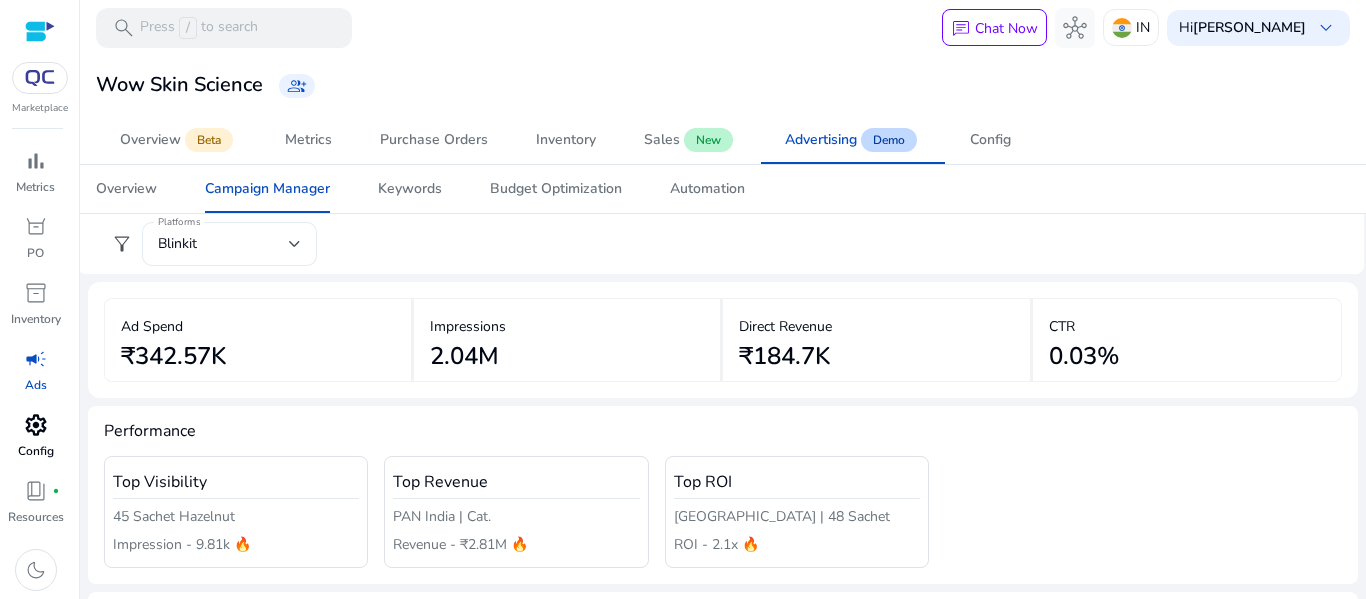 click on "Blinkit" at bounding box center [223, 244] 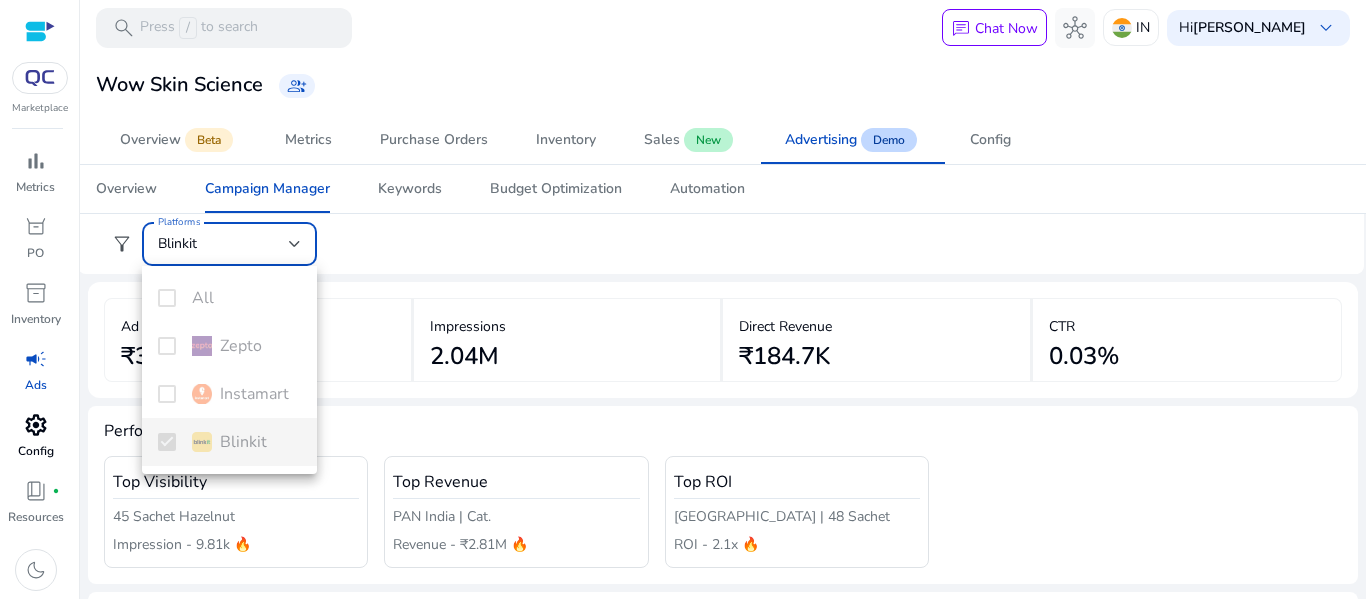 click at bounding box center [683, 299] 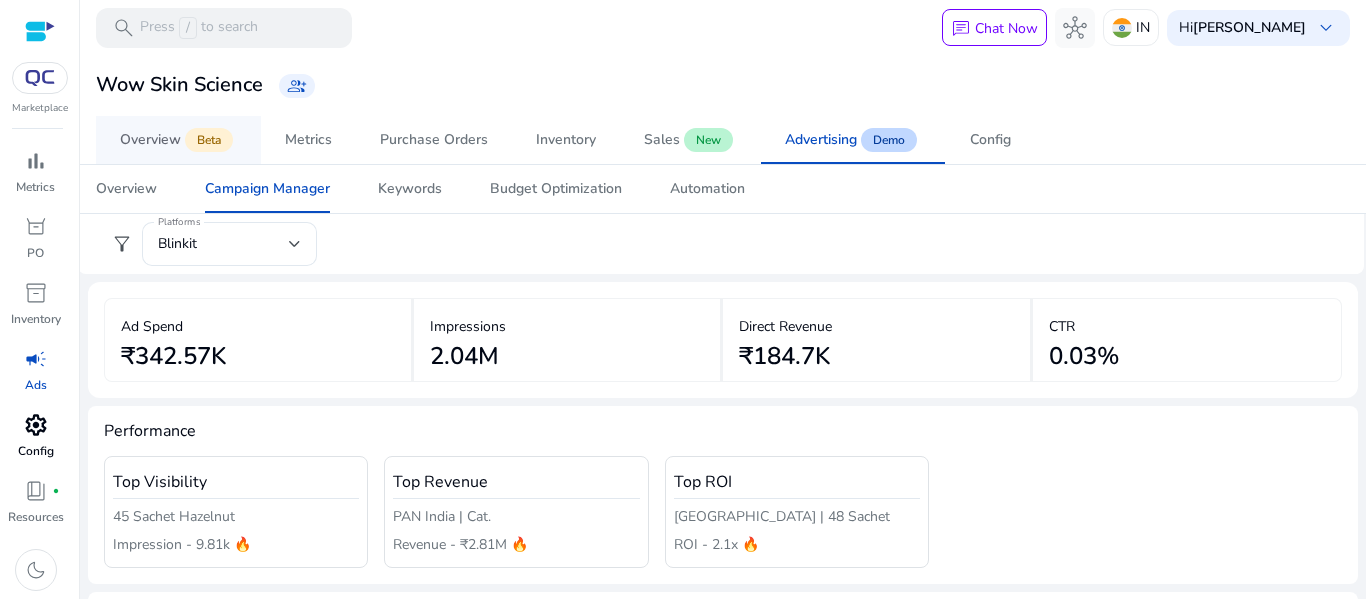 click on "Overview  Beta" at bounding box center [178, 140] 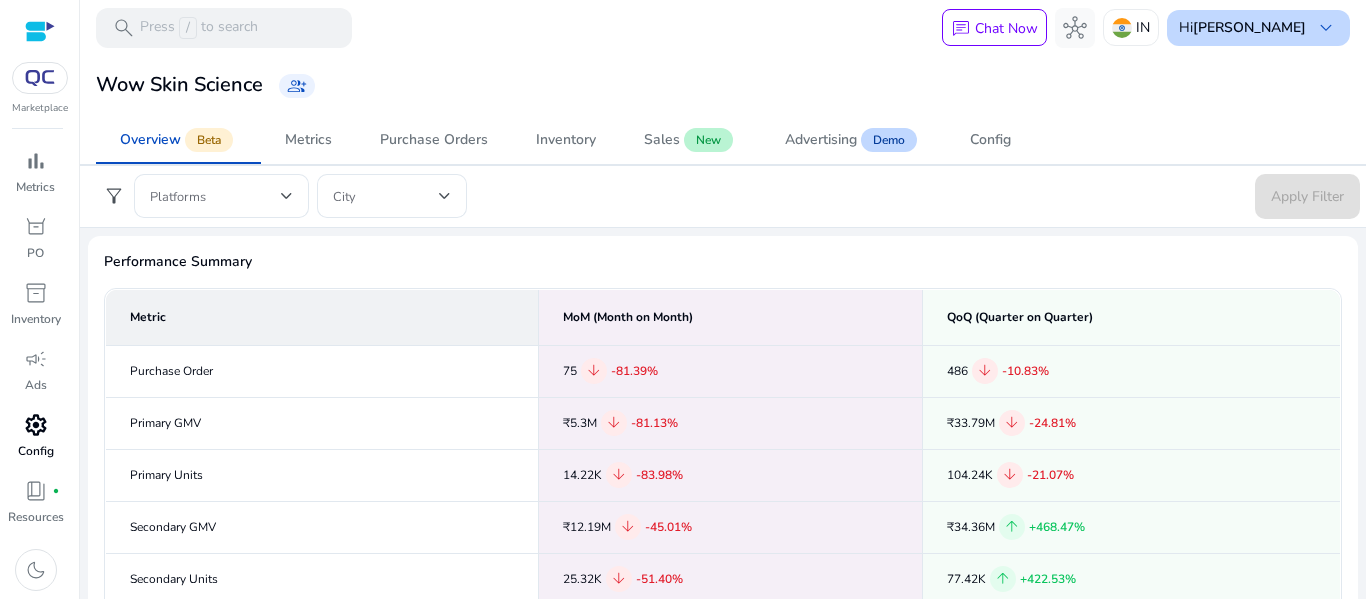 click on "Hi  [PERSON_NAME]" at bounding box center (1242, 28) 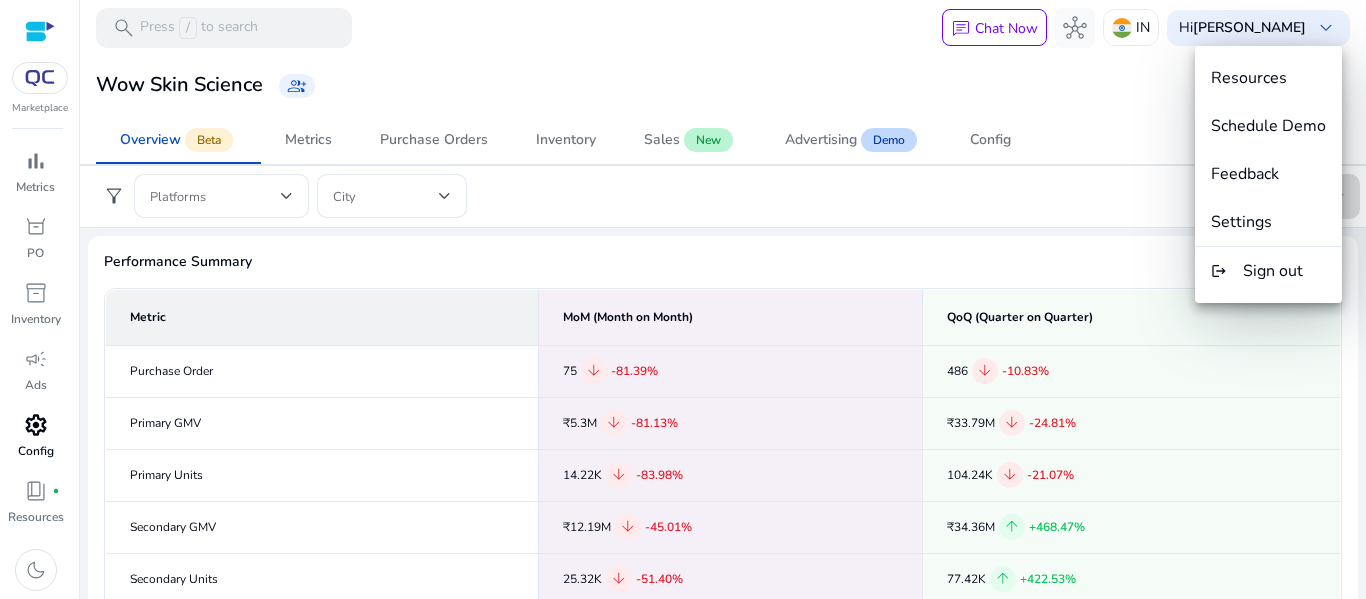 click at bounding box center (683, 299) 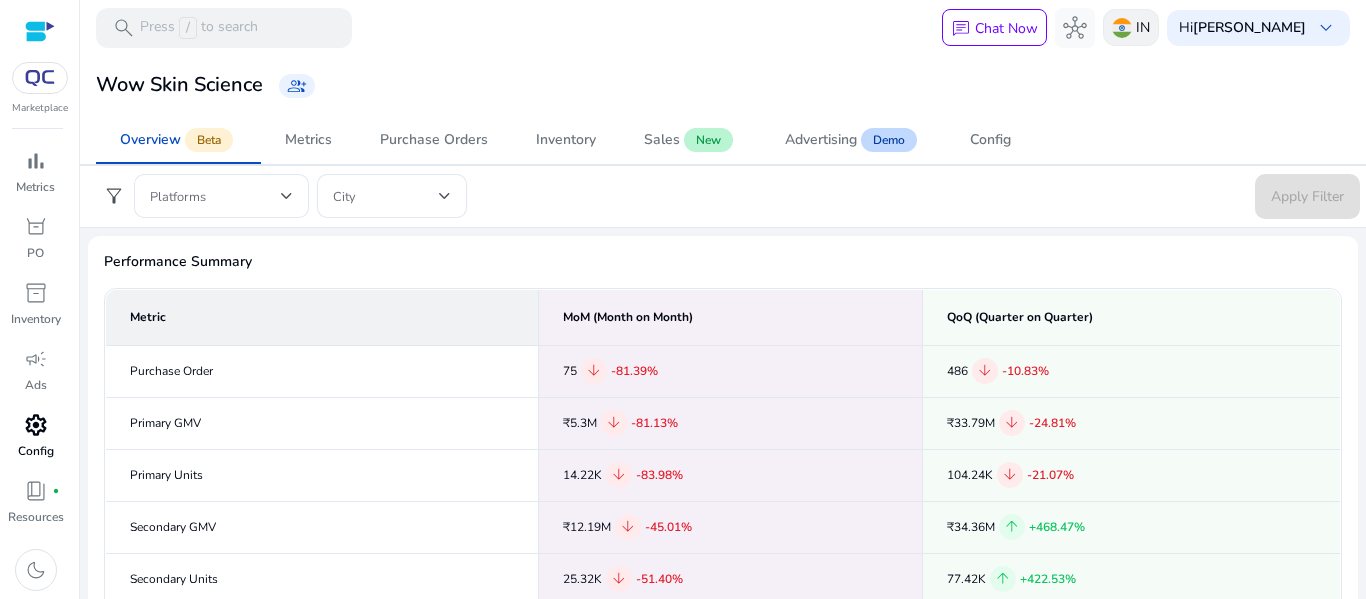 click on "IN" at bounding box center (1143, 27) 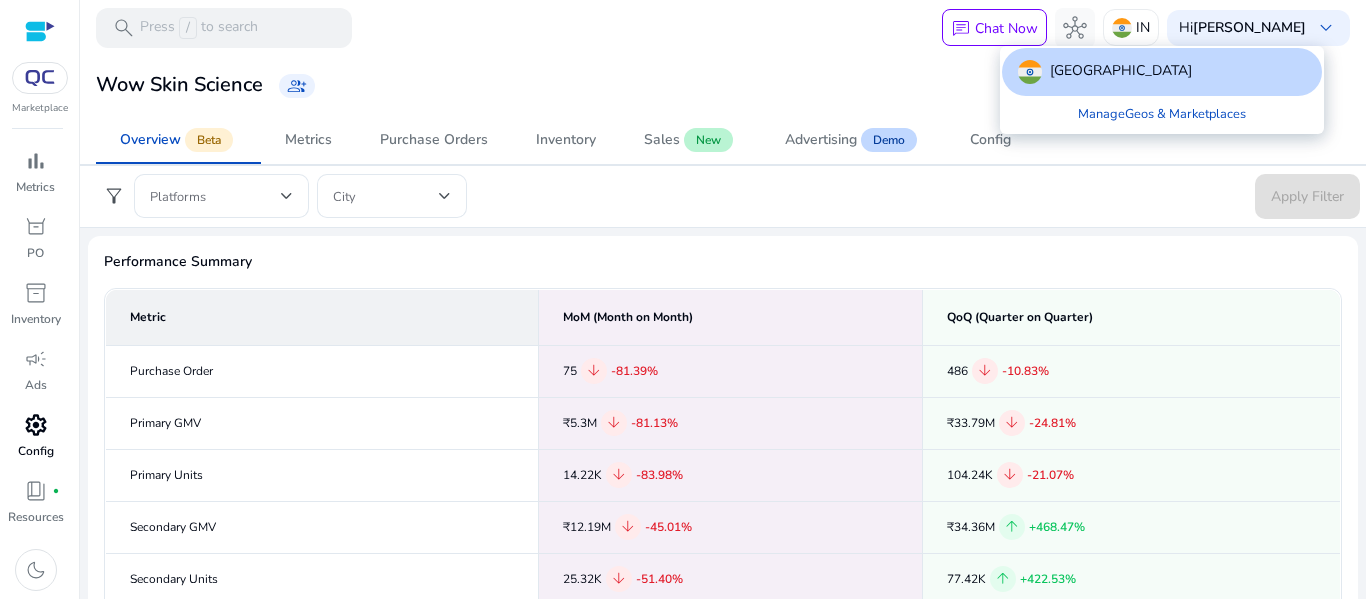 click at bounding box center [683, 299] 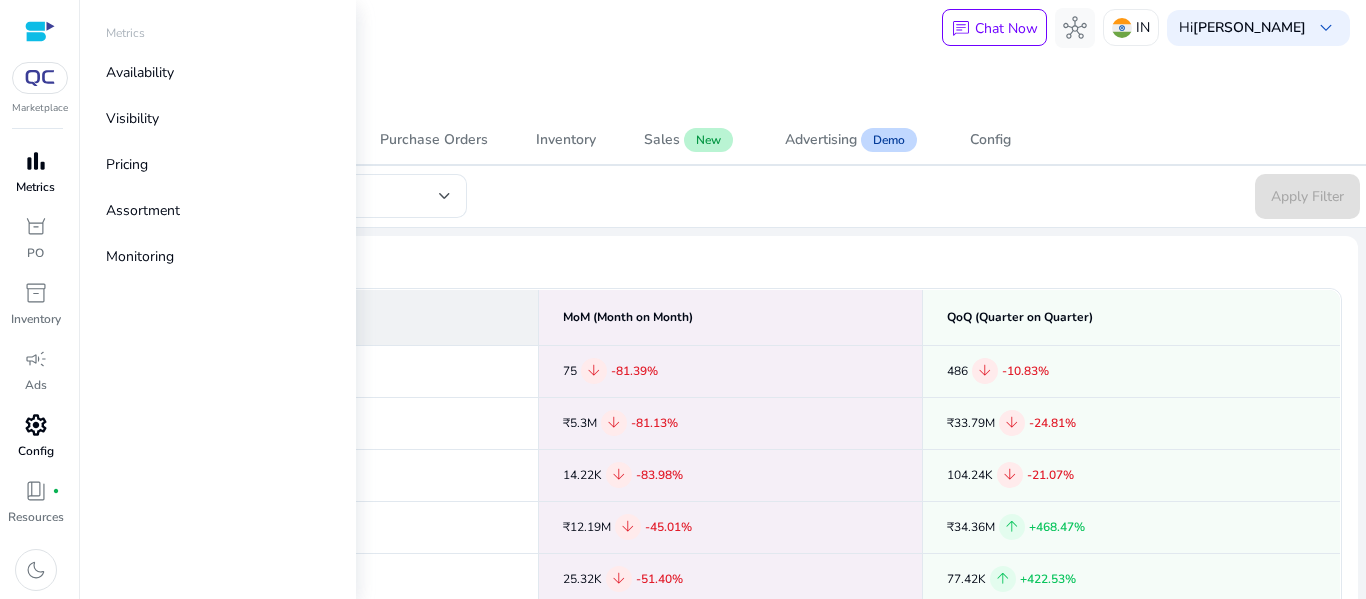 click on "Metrics" at bounding box center [35, 187] 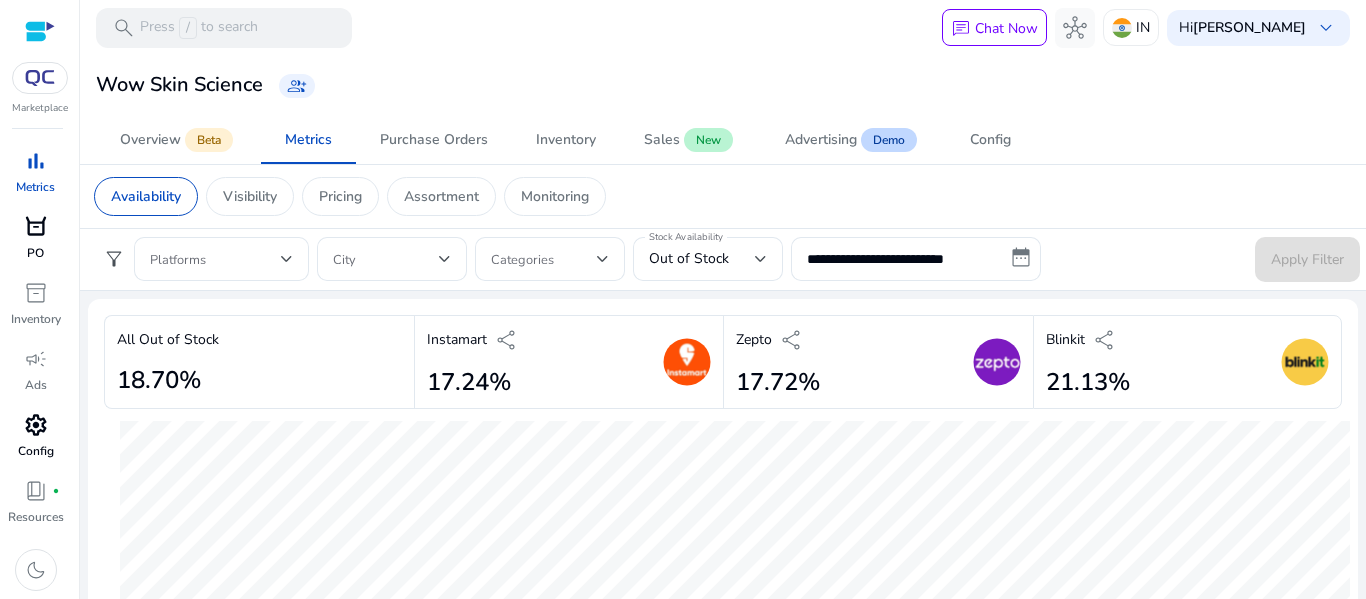 click on "orders" at bounding box center (36, 227) 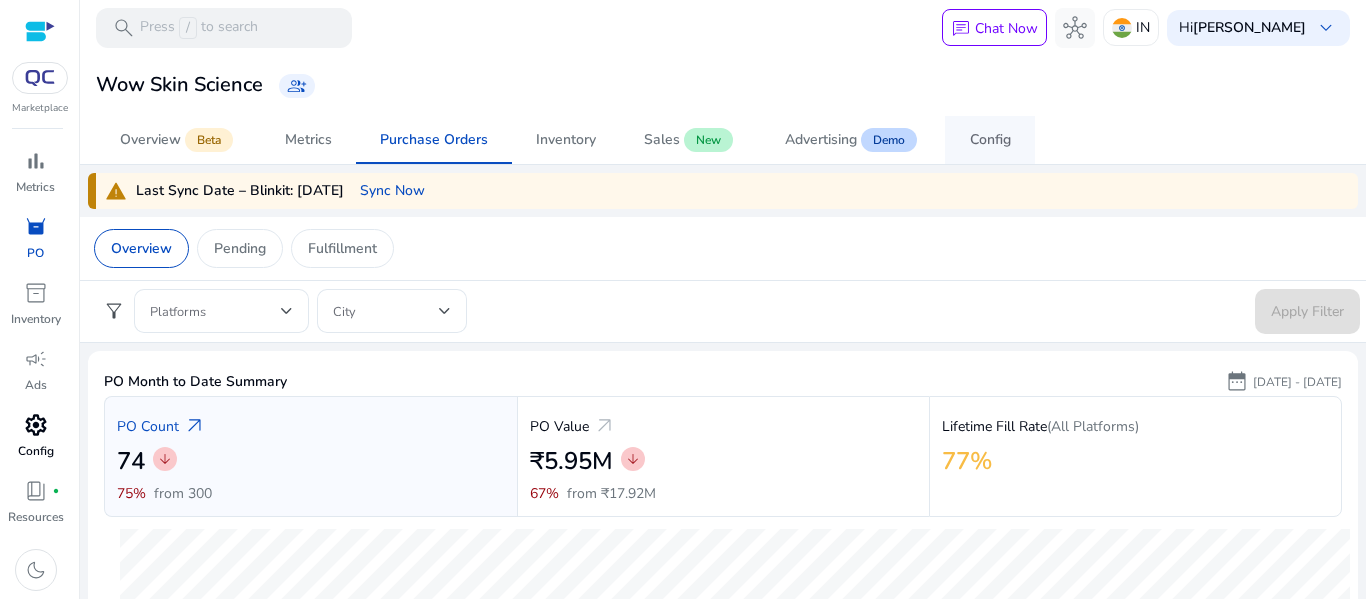 click on "Config" at bounding box center [990, 140] 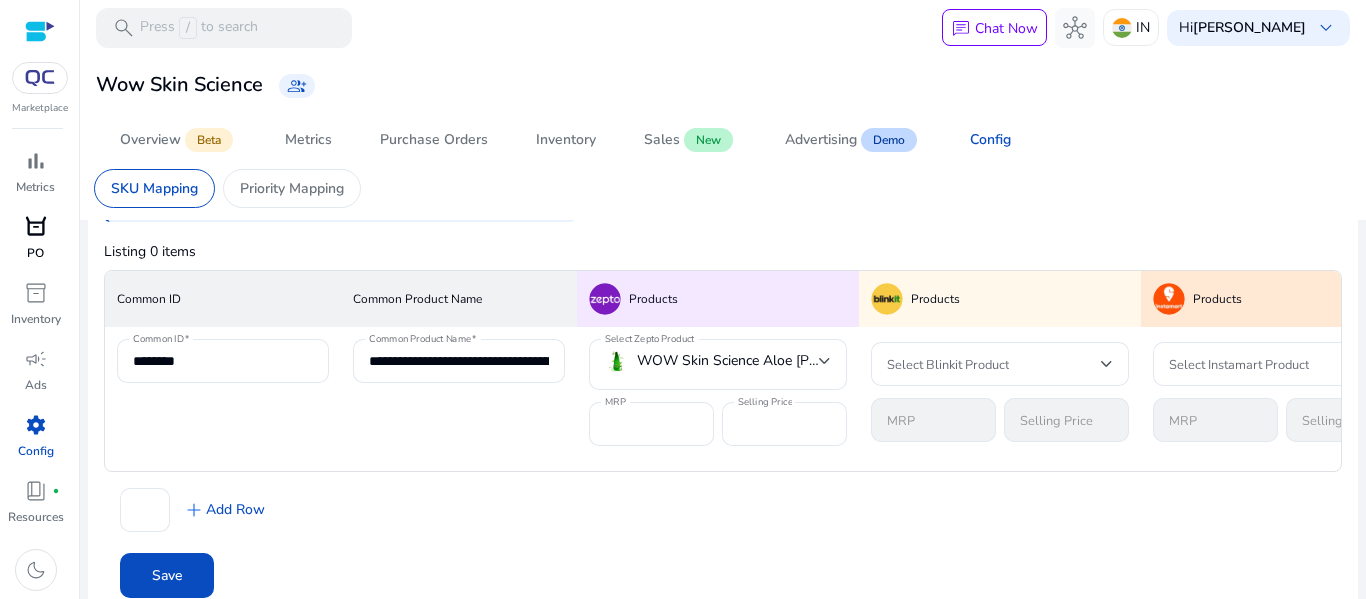 scroll, scrollTop: 90, scrollLeft: 0, axis: vertical 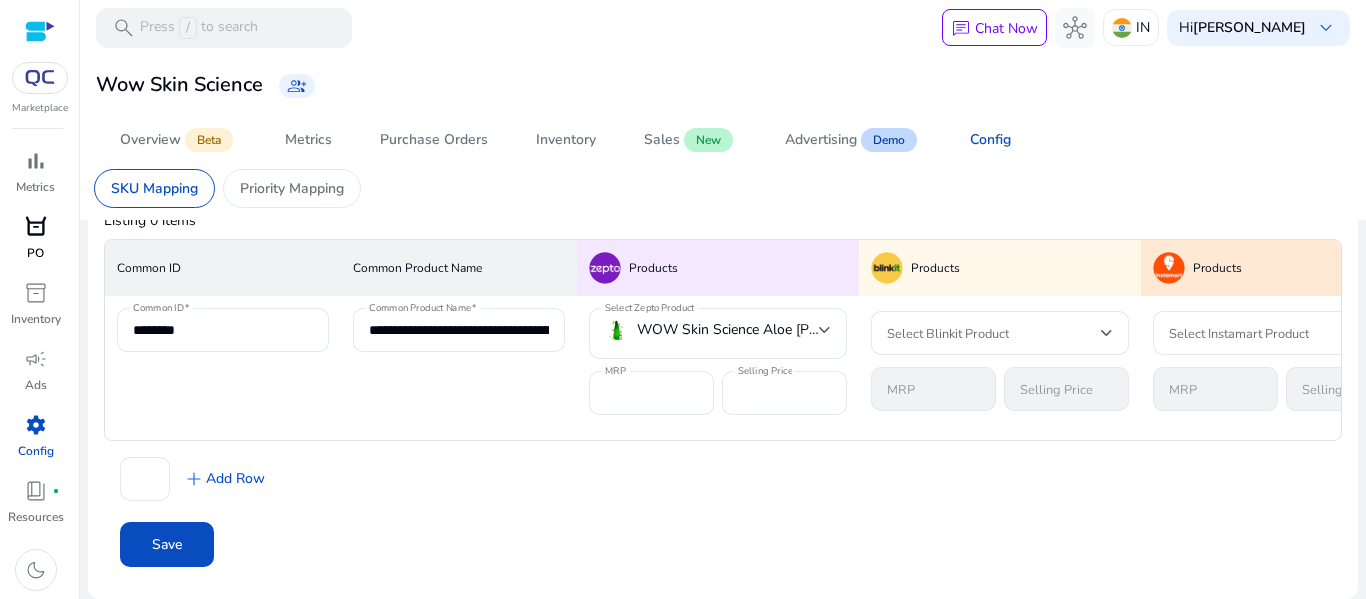 click on "PO" at bounding box center [35, 253] 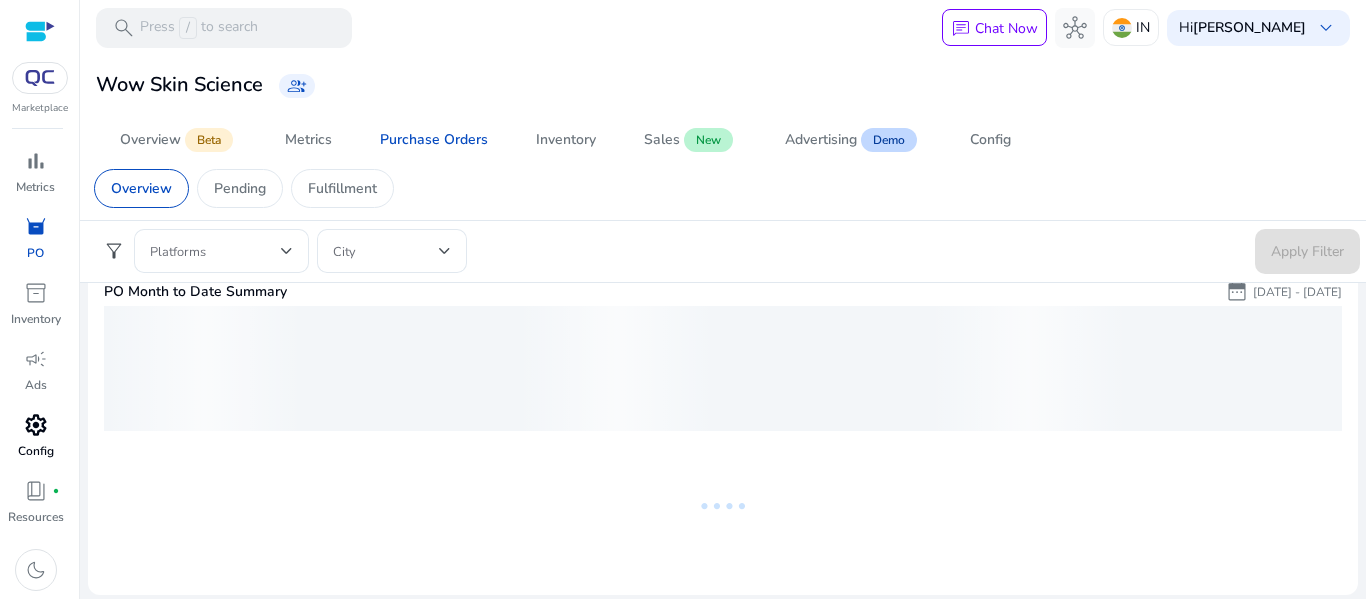 scroll, scrollTop: 0, scrollLeft: 0, axis: both 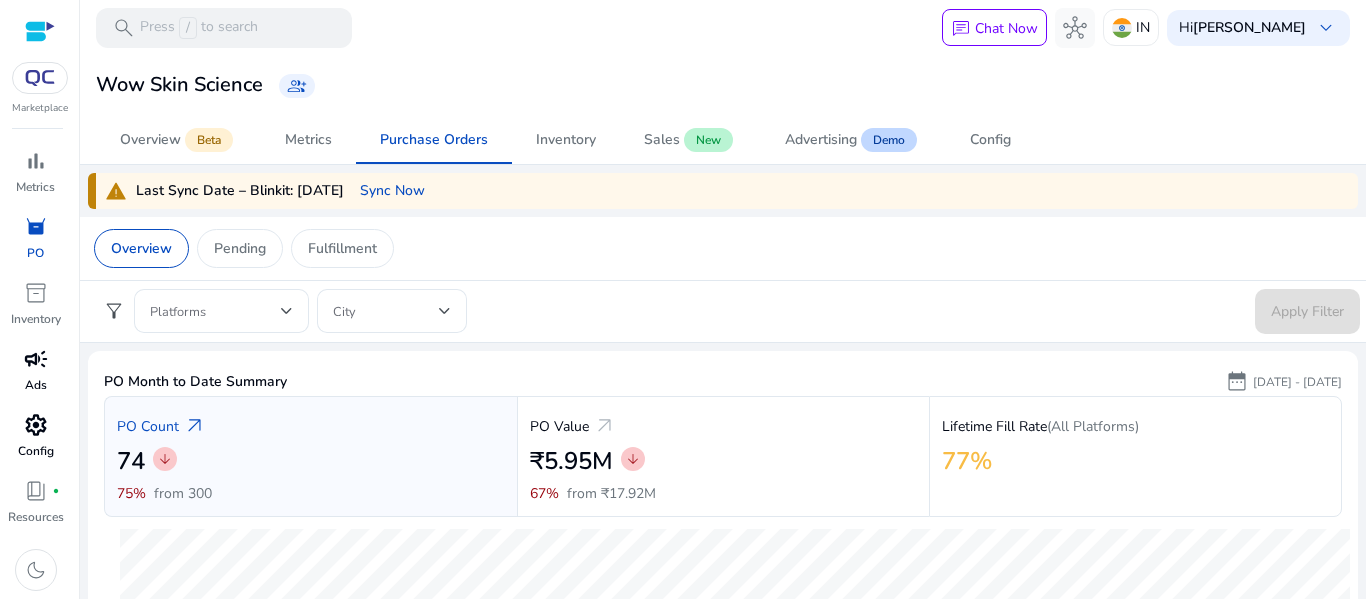 click on "campaign" at bounding box center [36, 359] 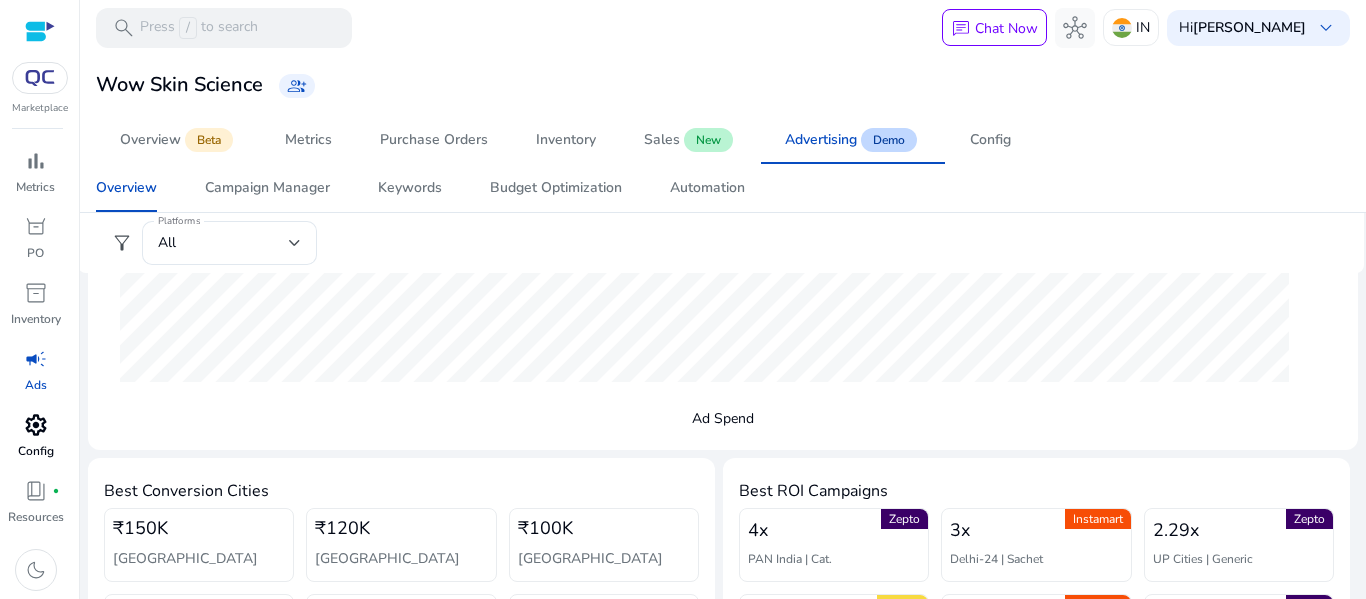 scroll, scrollTop: 500, scrollLeft: 0, axis: vertical 